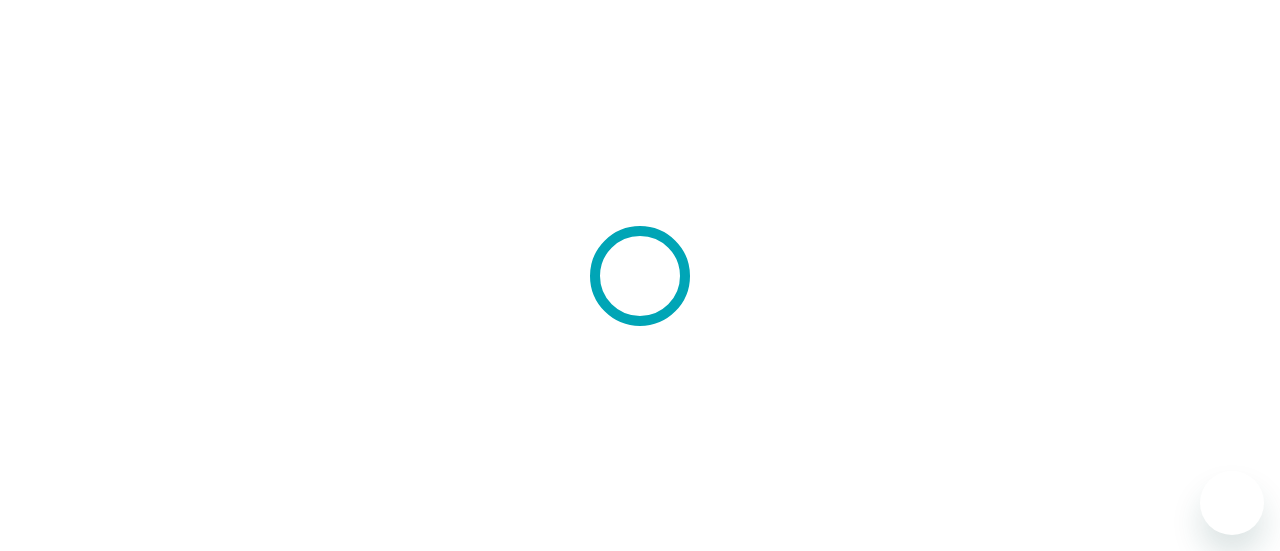 scroll, scrollTop: 0, scrollLeft: 0, axis: both 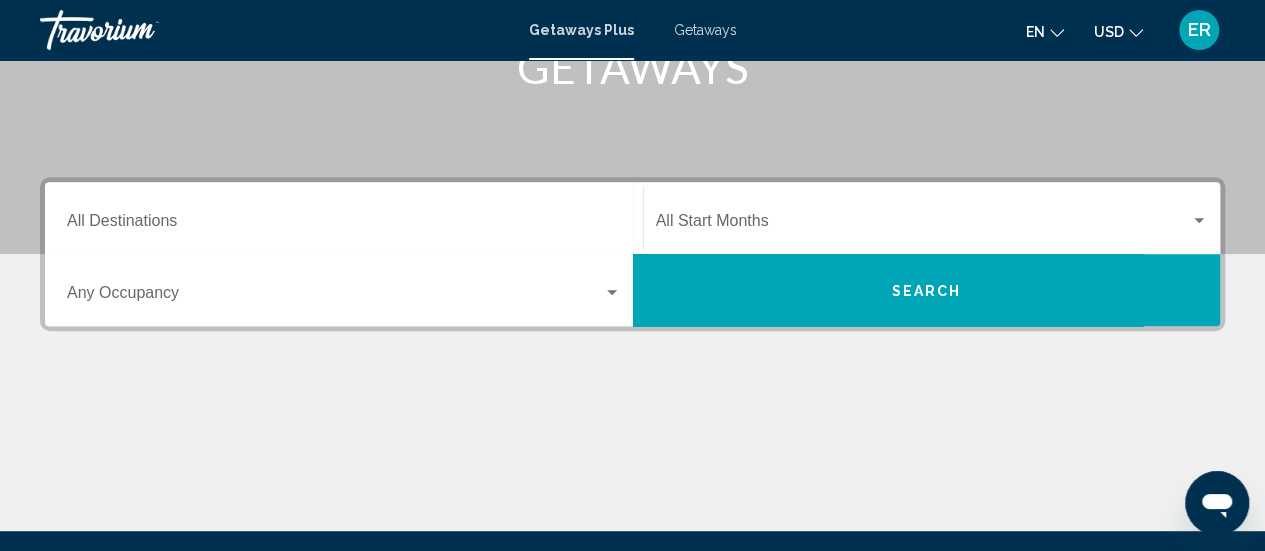 click at bounding box center (923, 225) 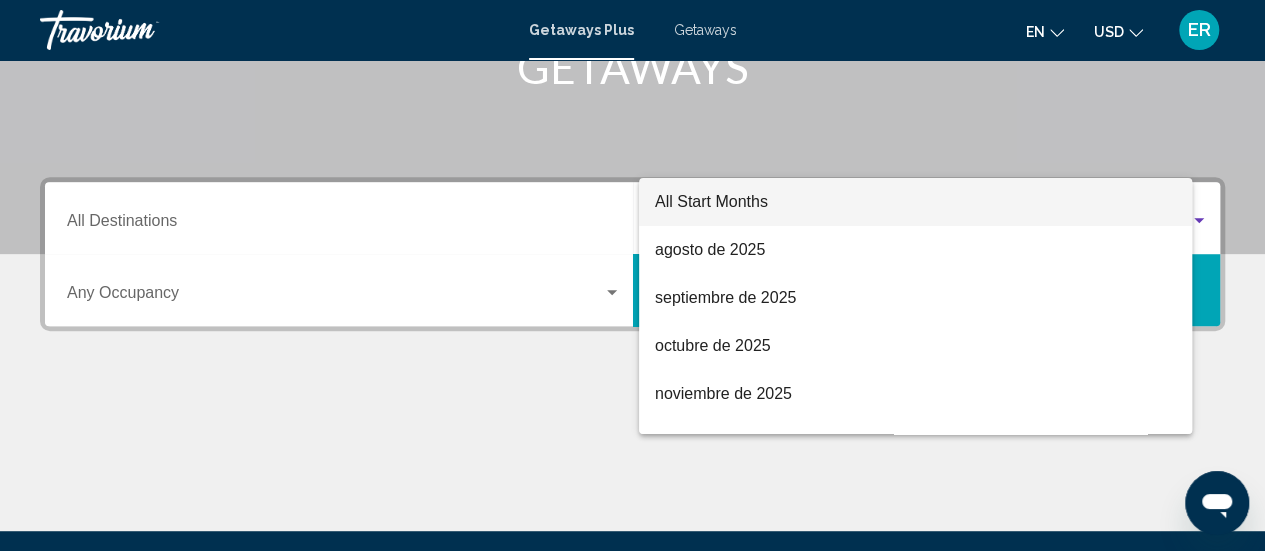 scroll, scrollTop: 458, scrollLeft: 0, axis: vertical 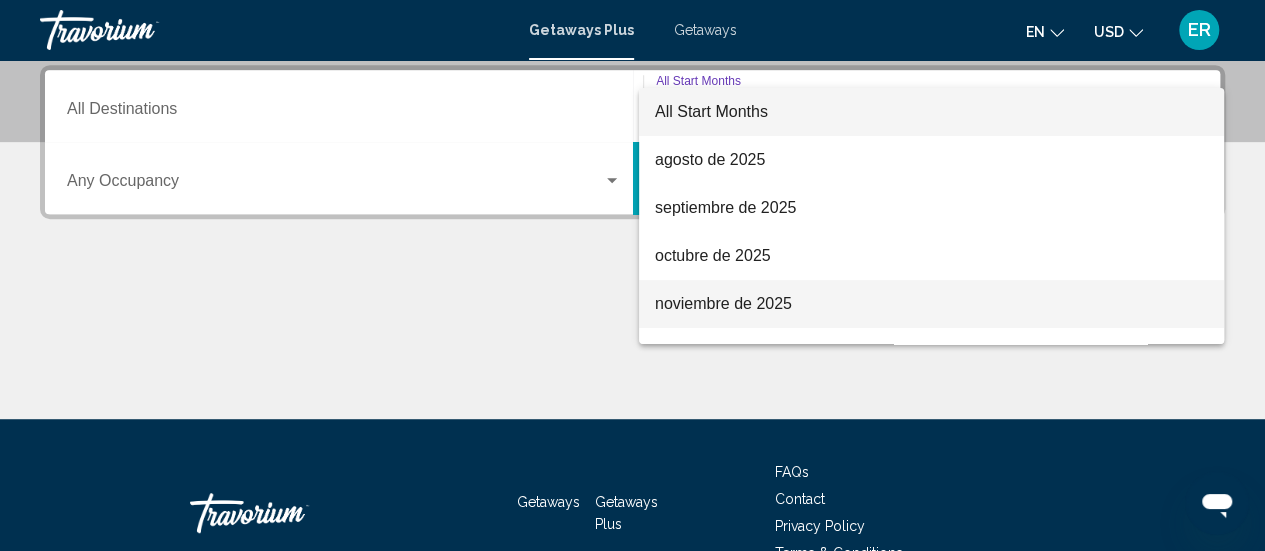 click on "noviembre de 2025" at bounding box center (931, 304) 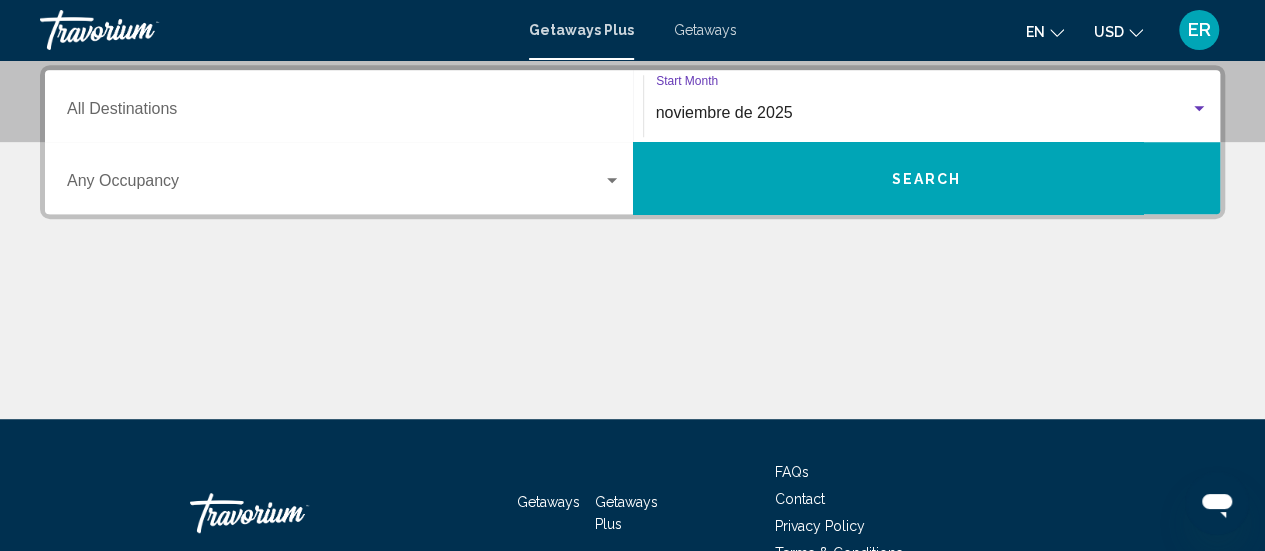 click at bounding box center (335, 185) 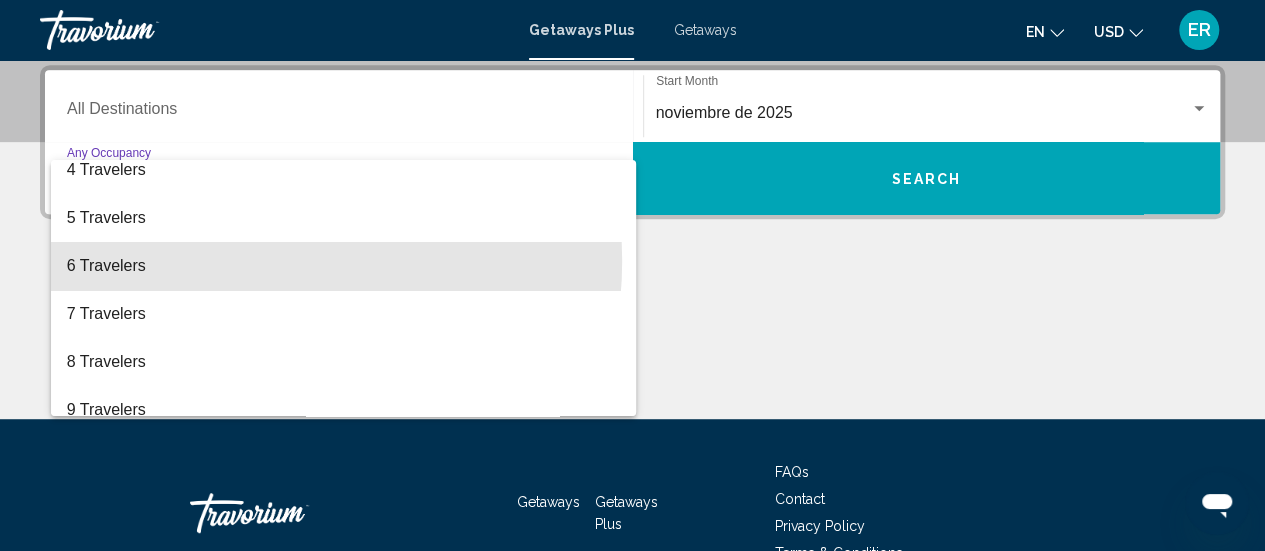 scroll, scrollTop: 175, scrollLeft: 0, axis: vertical 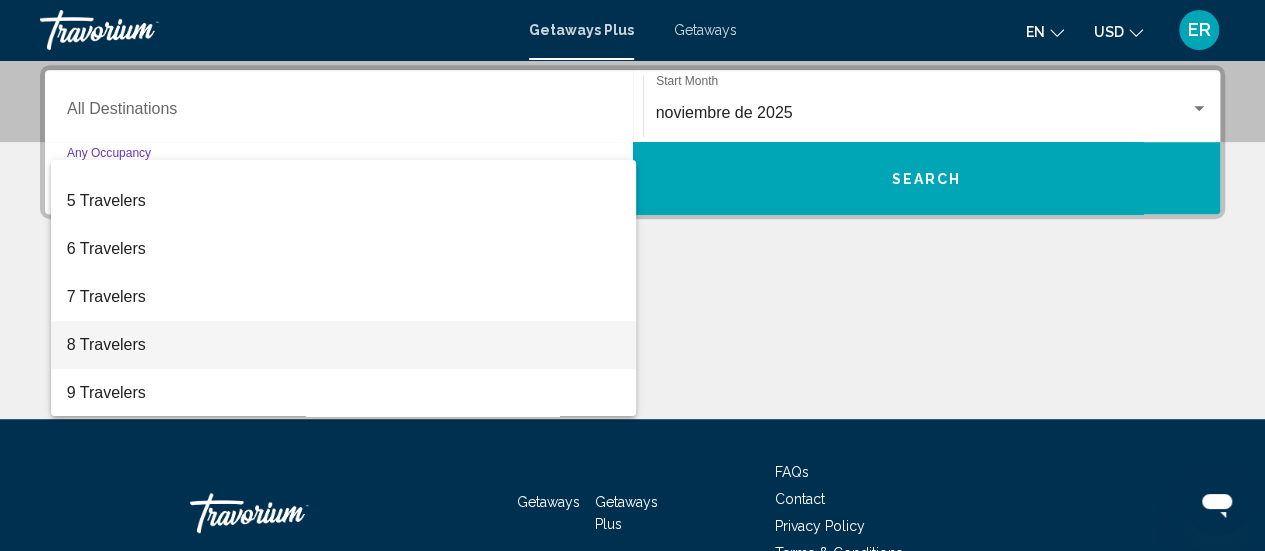 click on "8 Travelers" at bounding box center (344, 345) 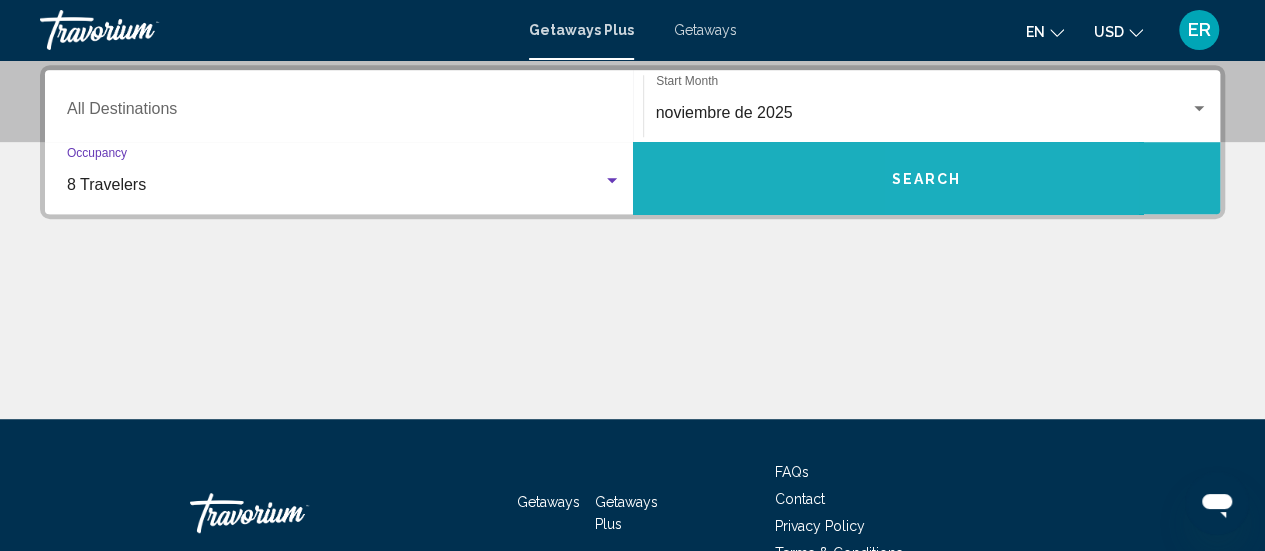 click on "Search" at bounding box center [926, 179] 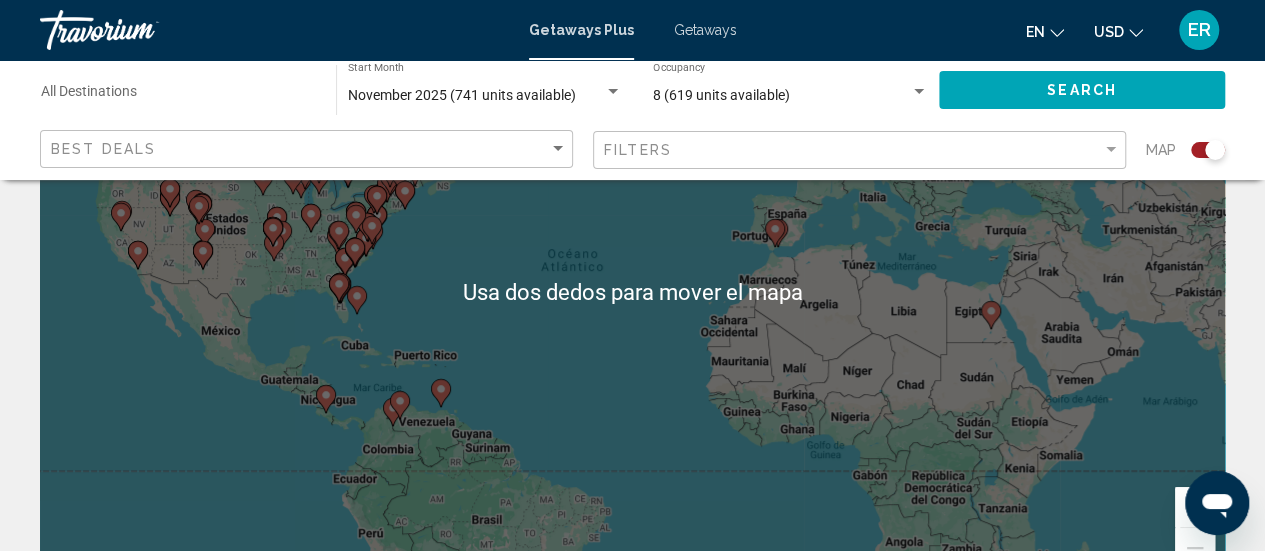 scroll, scrollTop: 219, scrollLeft: 0, axis: vertical 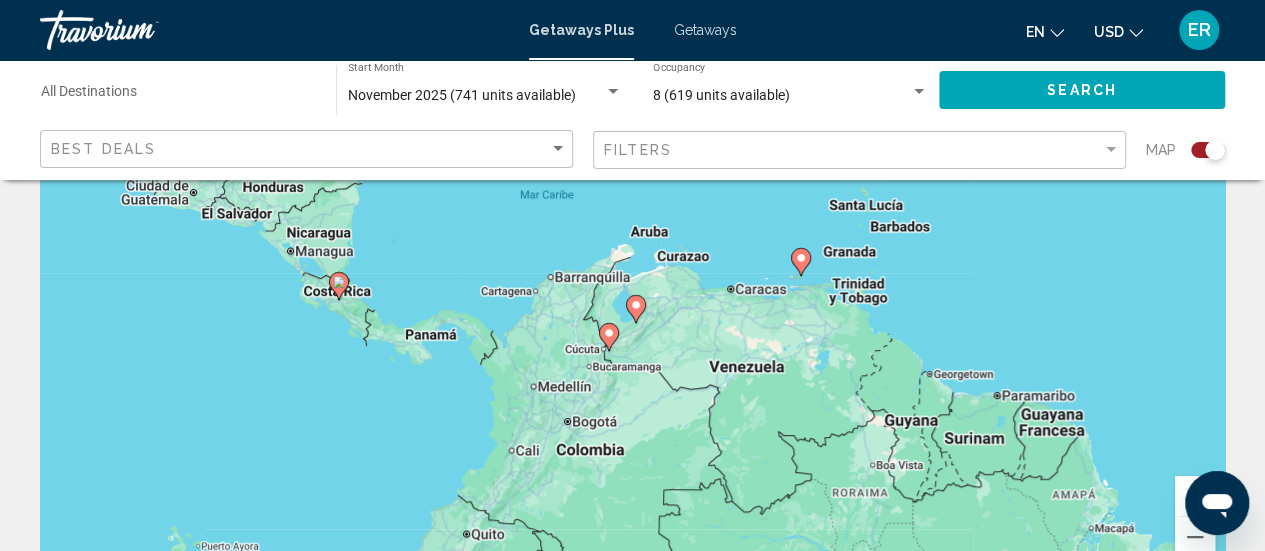 click 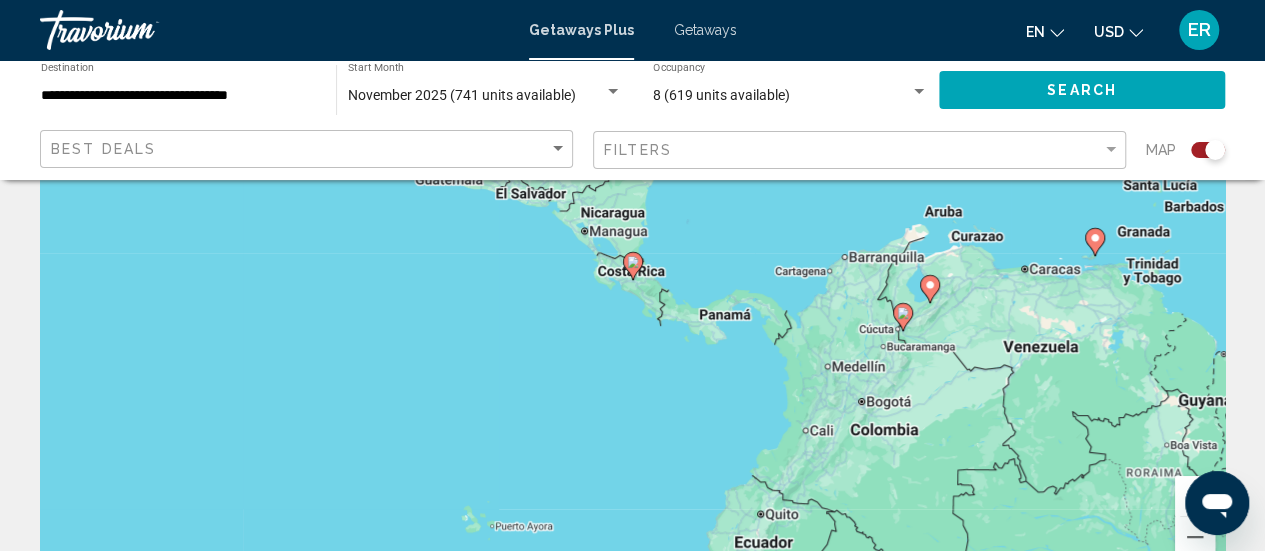 click 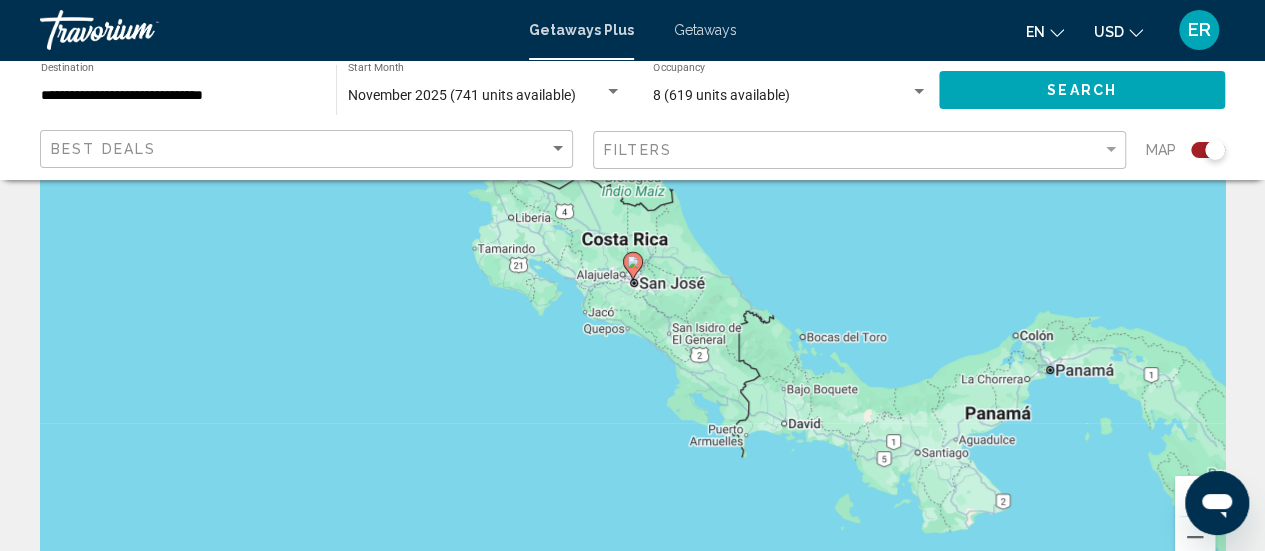 click 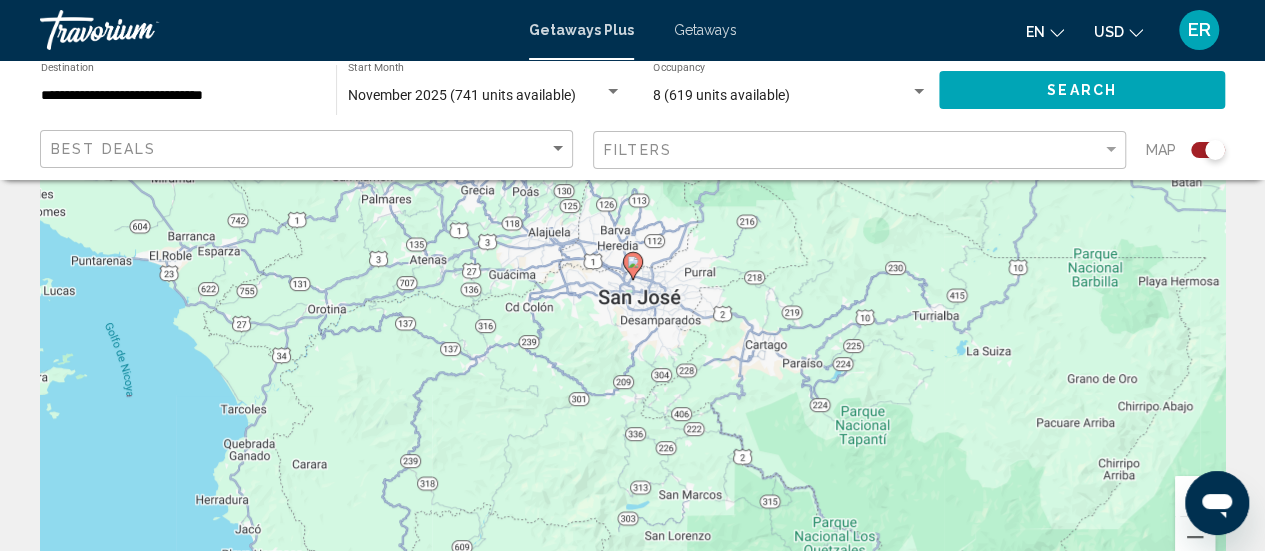 click 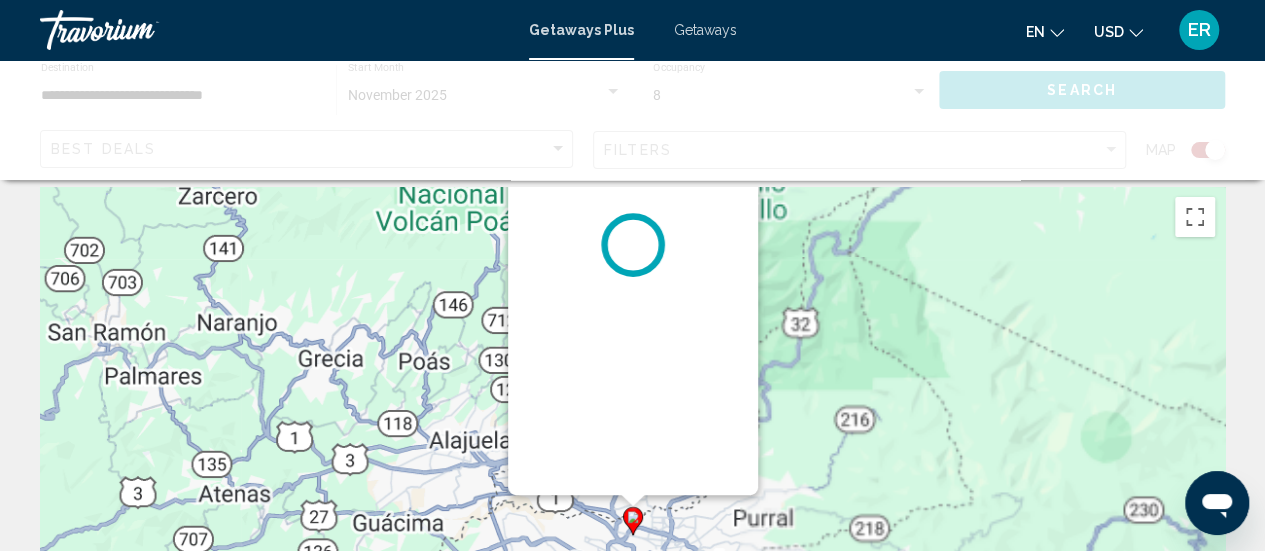 scroll, scrollTop: 0, scrollLeft: 0, axis: both 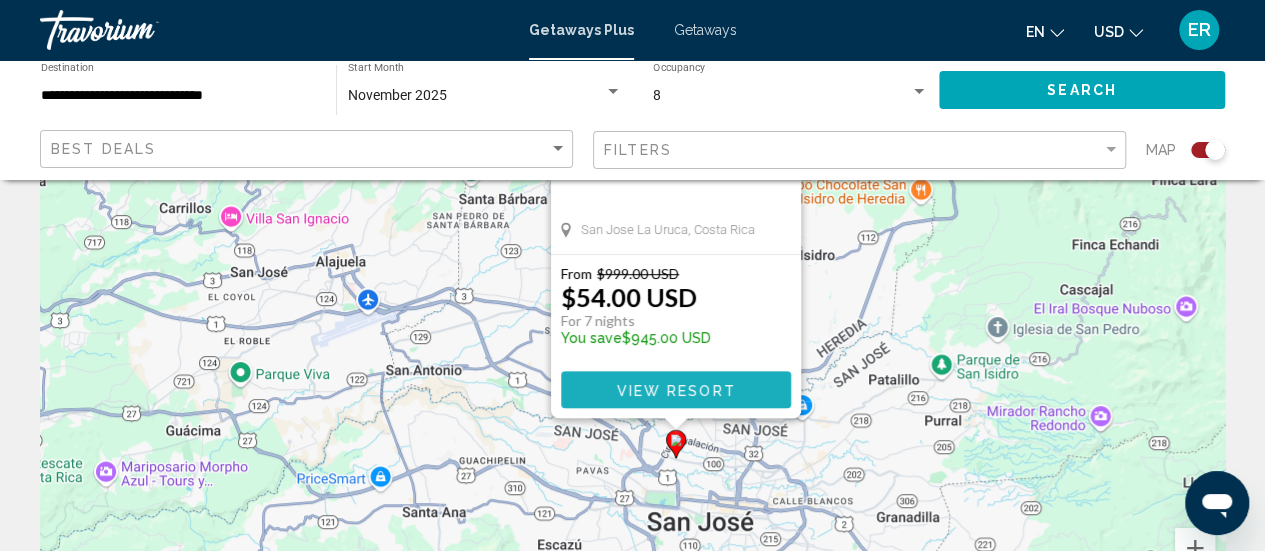 click on "View Resort" at bounding box center [675, 390] 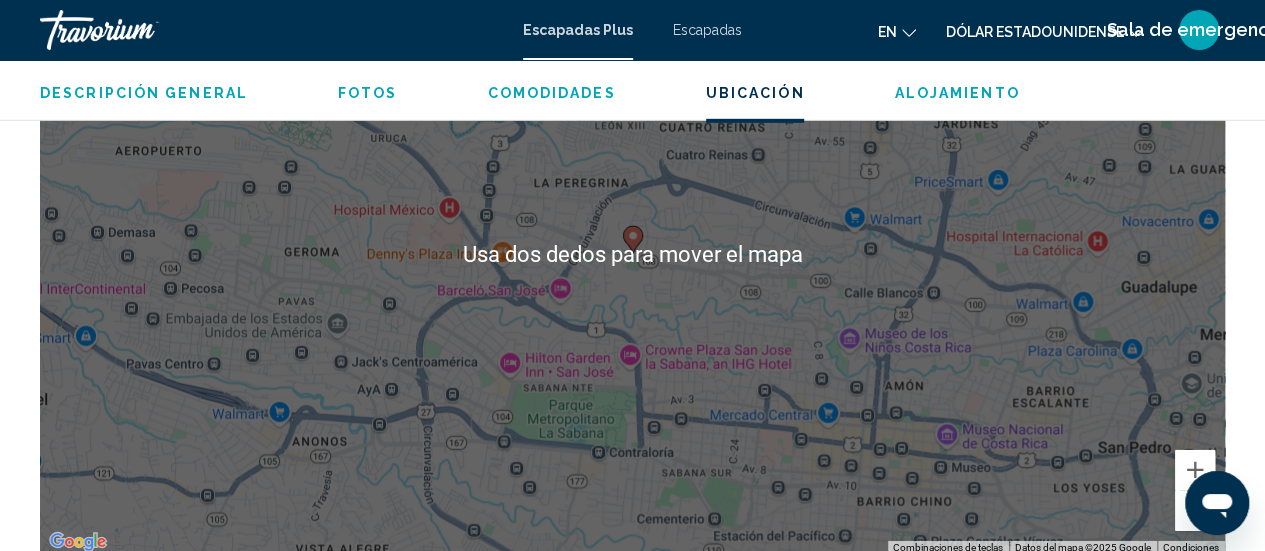 scroll, scrollTop: 3070, scrollLeft: 0, axis: vertical 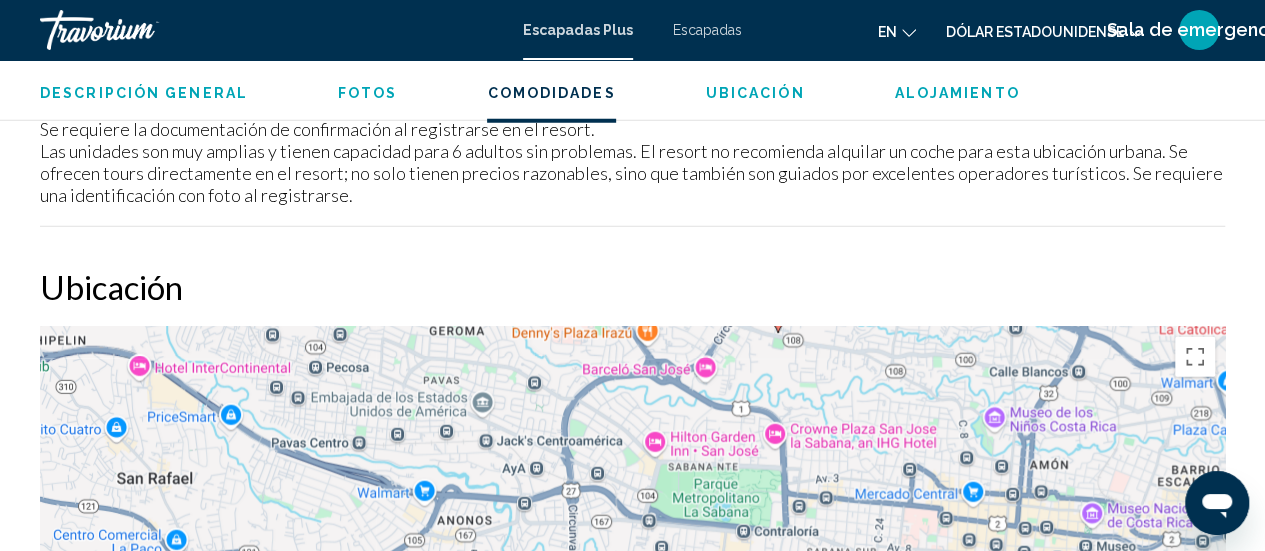 click on "Alojamiento" at bounding box center (956, 93) 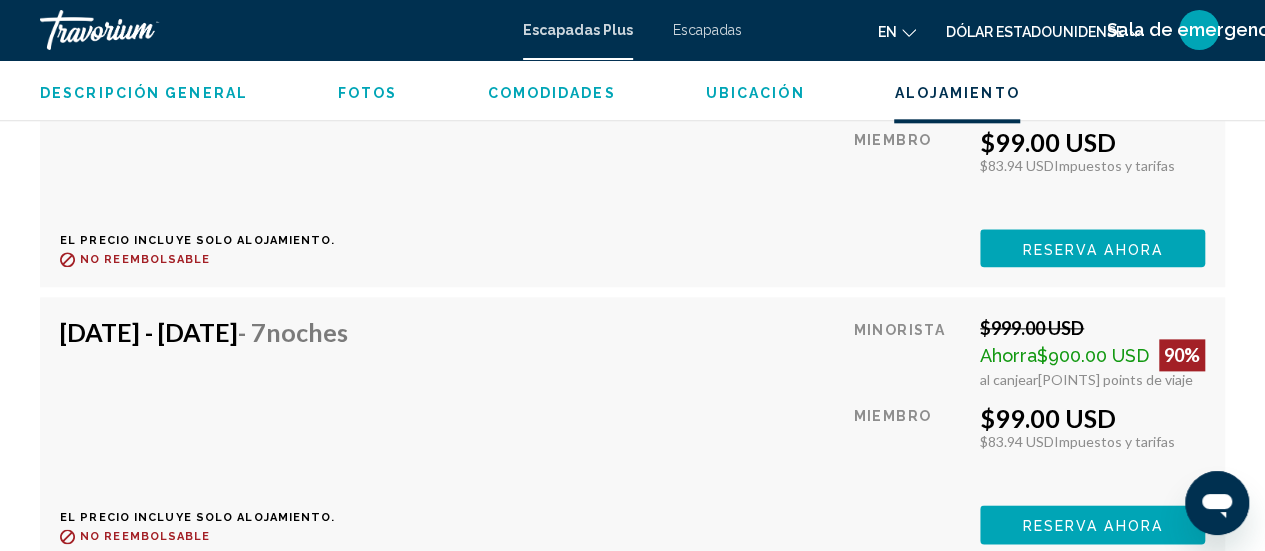 scroll, scrollTop: 4919, scrollLeft: 0, axis: vertical 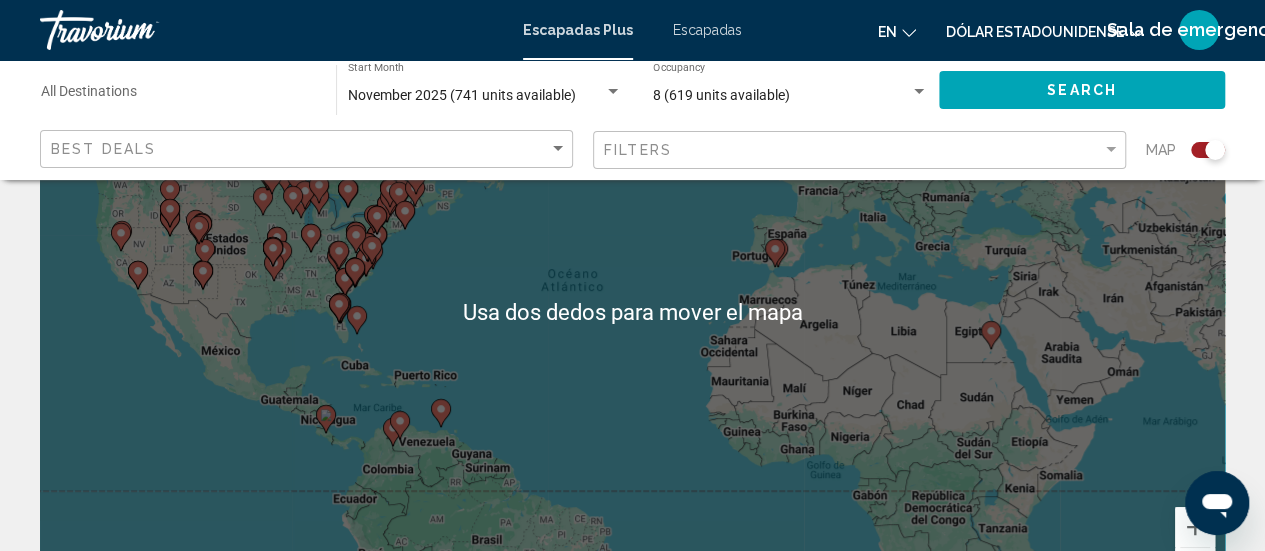 click 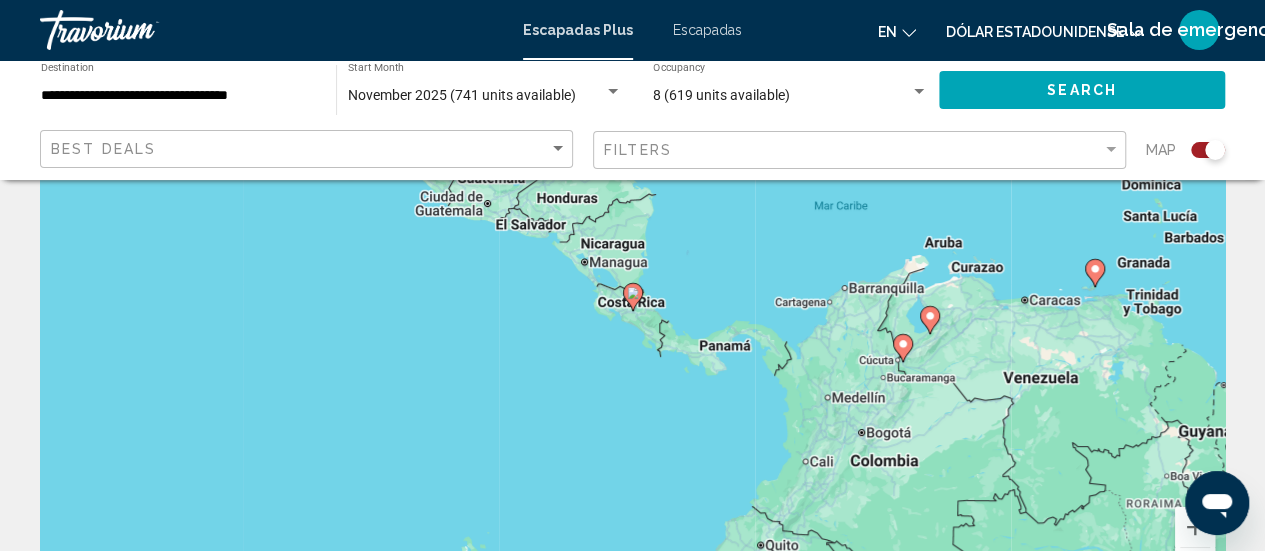 click 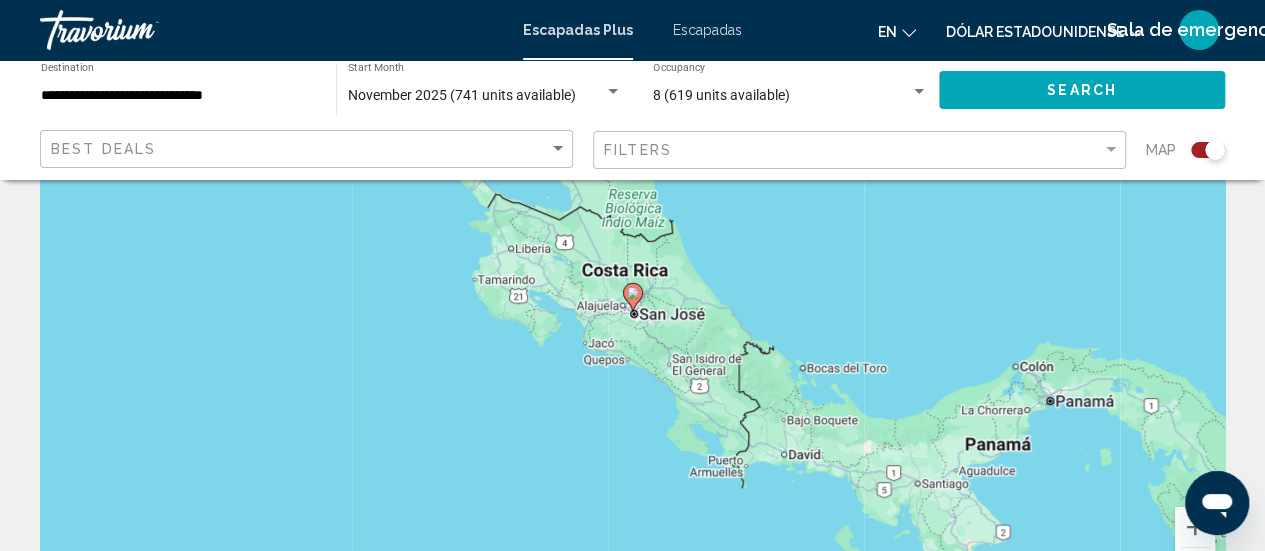 click 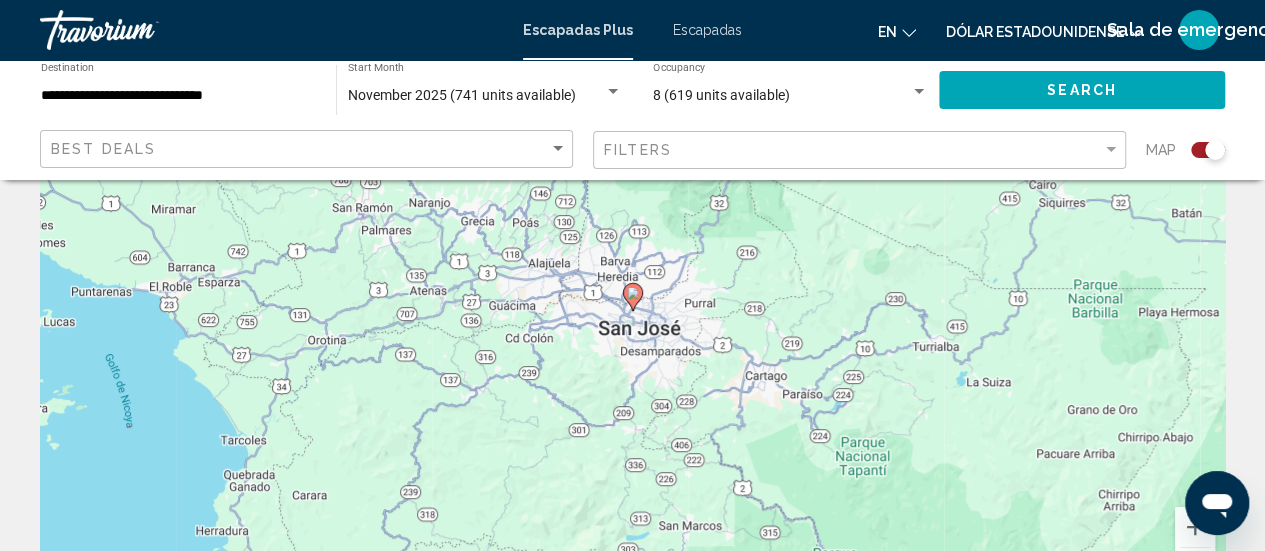 click 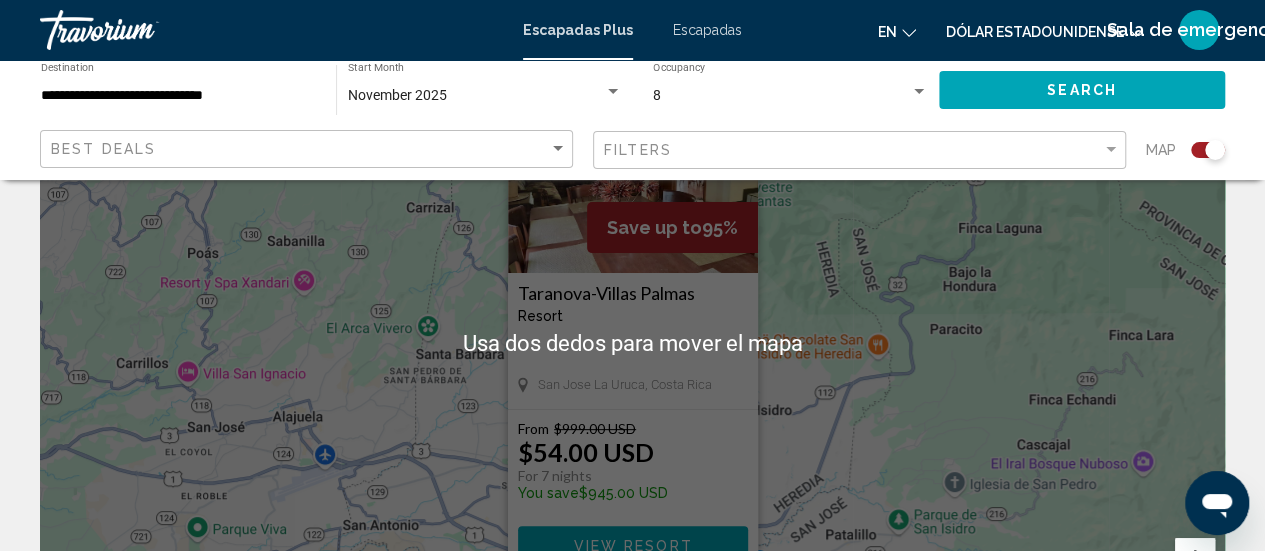 scroll, scrollTop: 184, scrollLeft: 0, axis: vertical 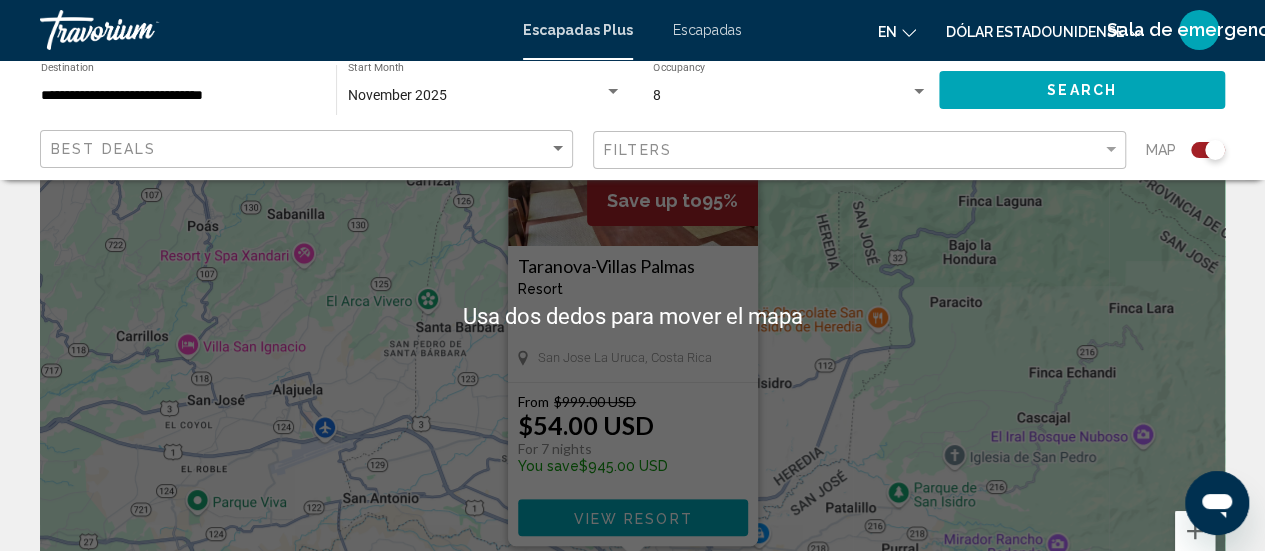 click on "View Resort" at bounding box center [632, 518] 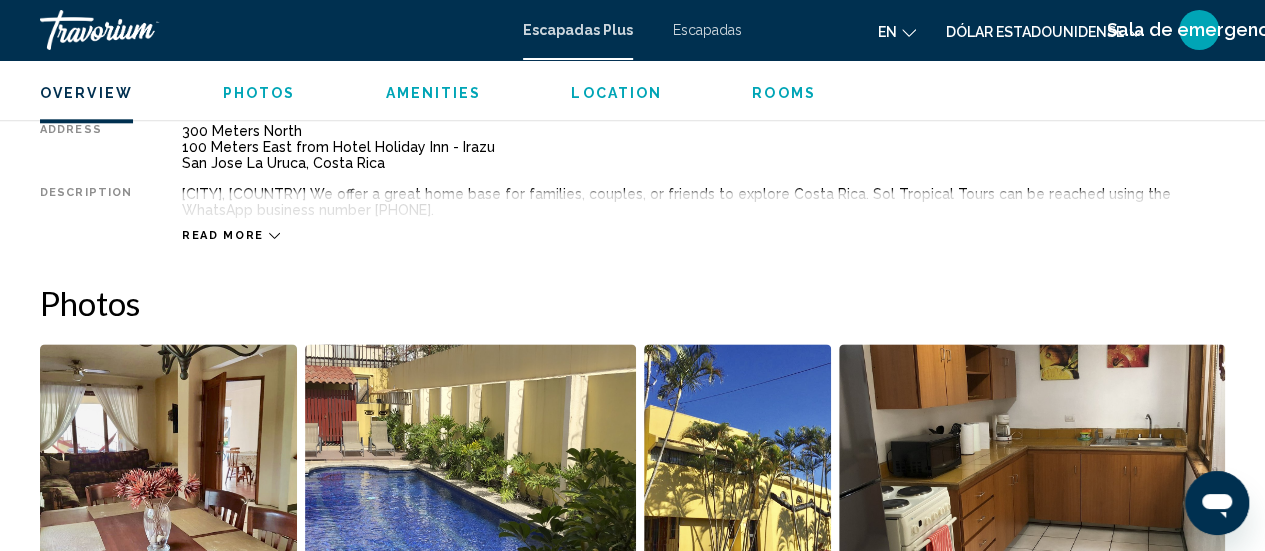 scroll, scrollTop: 1084, scrollLeft: 0, axis: vertical 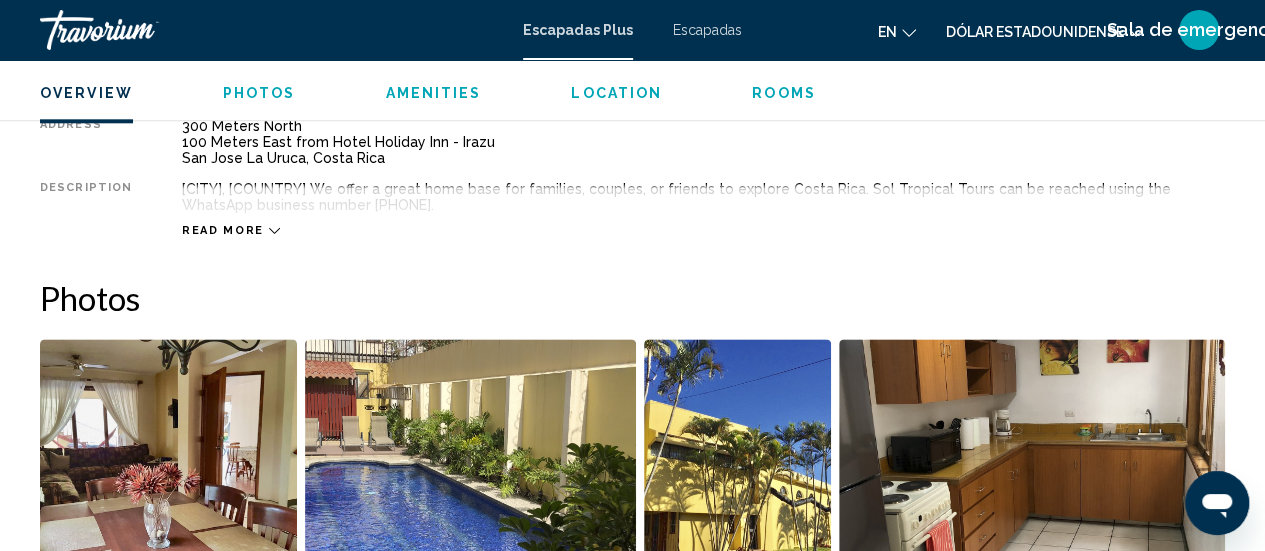 click 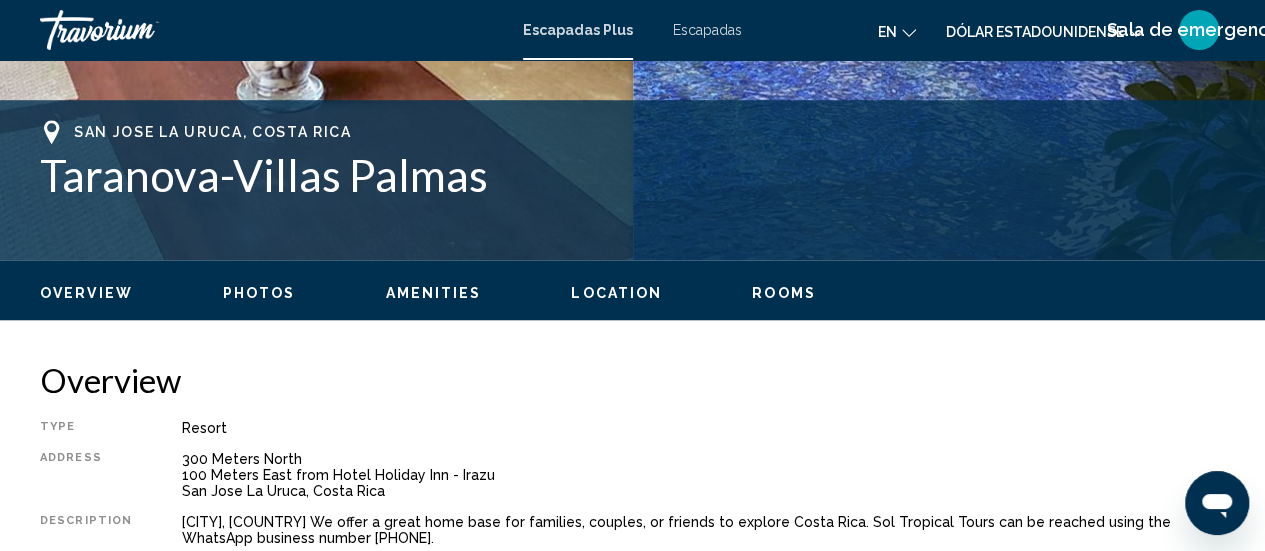 scroll, scrollTop: 748, scrollLeft: 0, axis: vertical 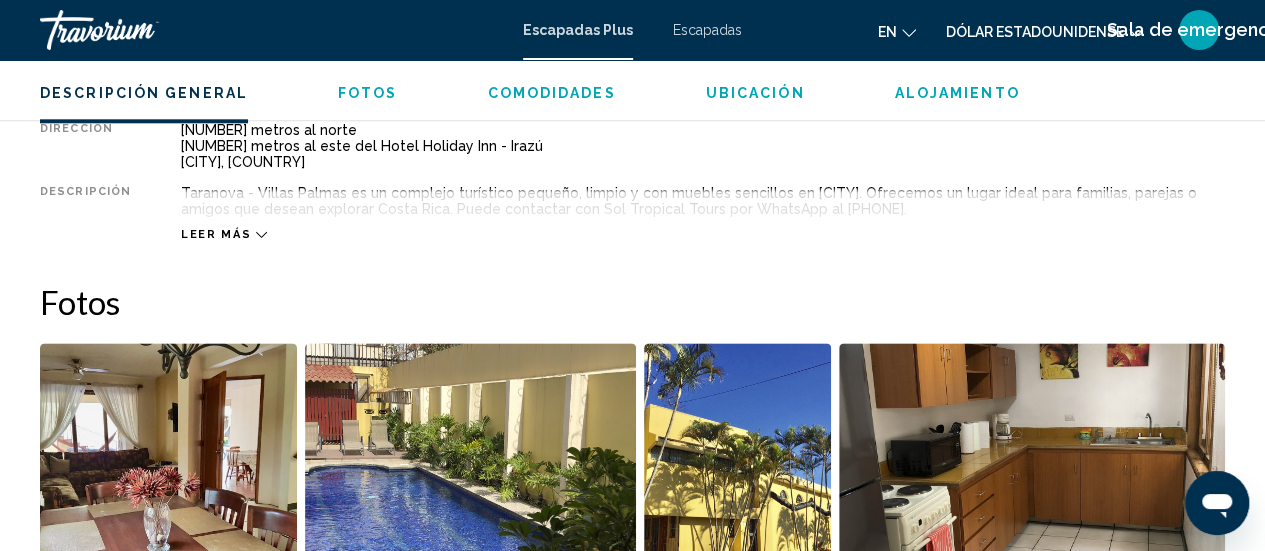 click on "Leer más" at bounding box center [224, 234] 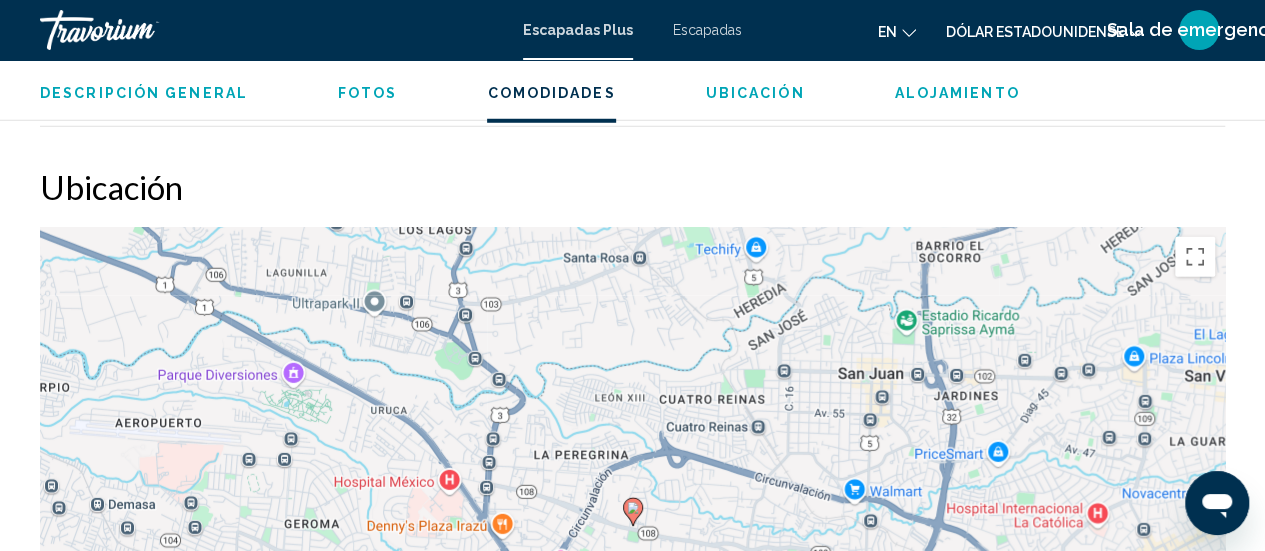 scroll, scrollTop: 2791, scrollLeft: 0, axis: vertical 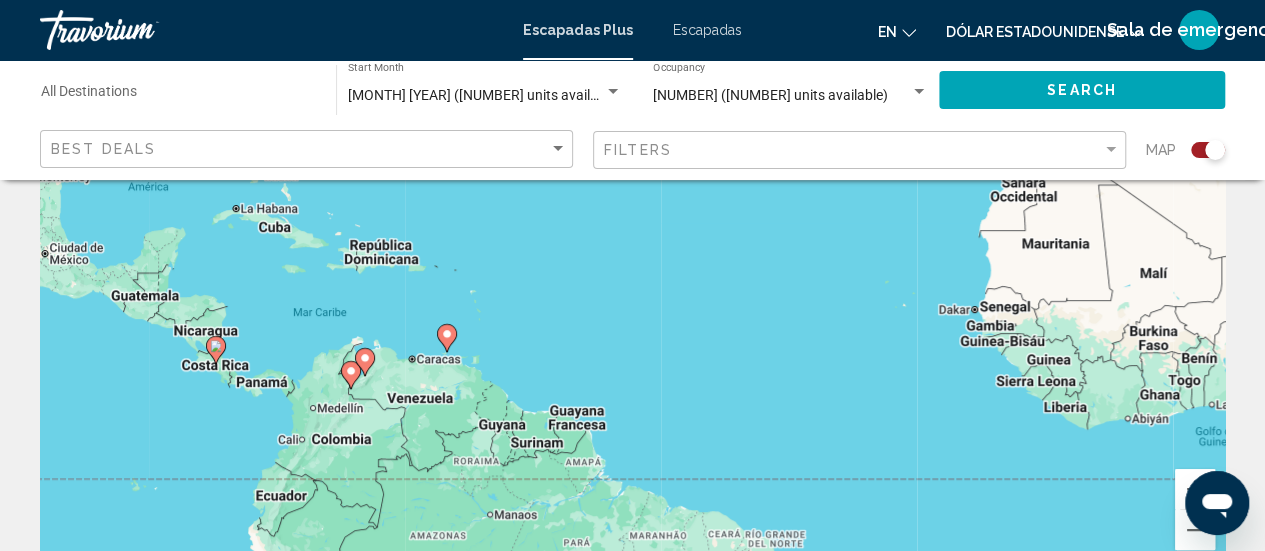 click on "[MONTH] [YEAR] ([NUMBER] units available)" at bounding box center (484, 95) 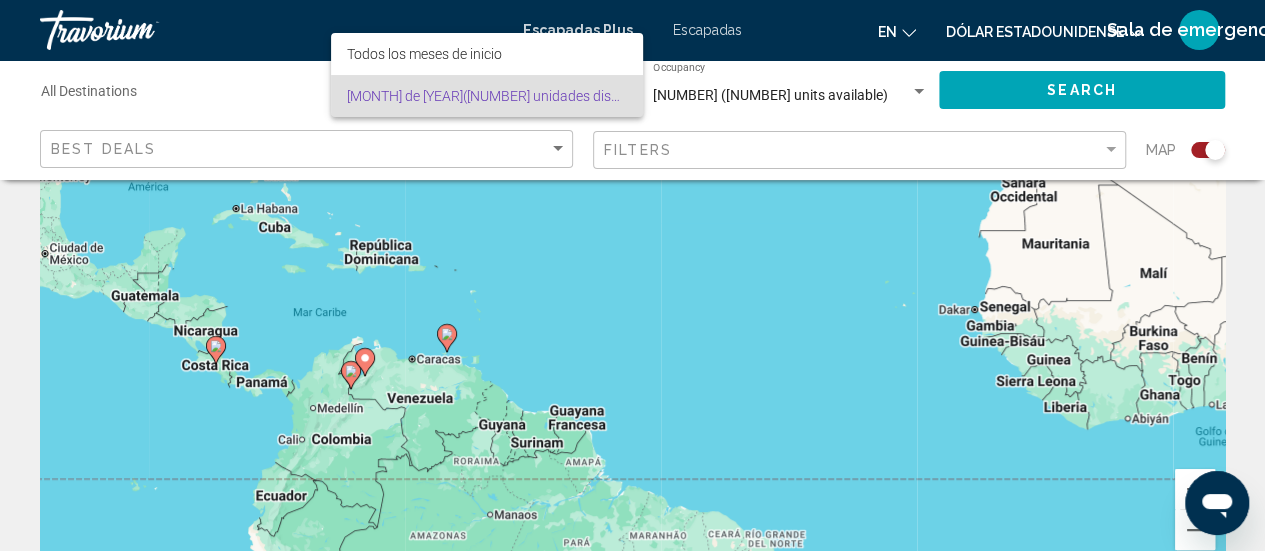 click on "([NUMBER] unidades disponibles)" at bounding box center (565, 96) 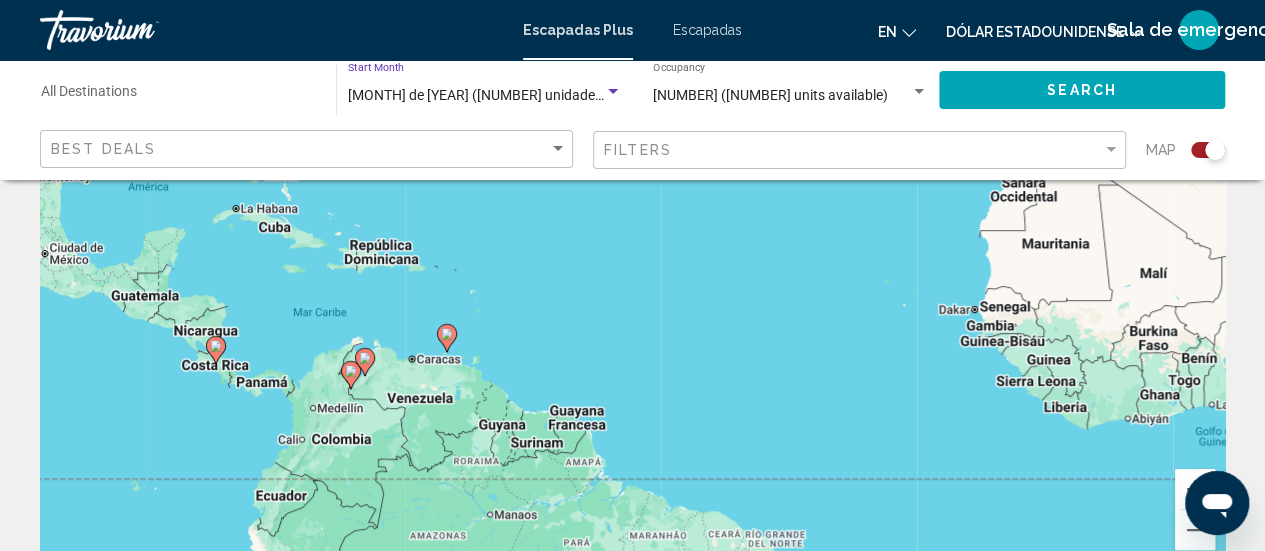 click on "[MONTH] de [YEAR] ([NUMBER] unidades disponibles)" at bounding box center (514, 95) 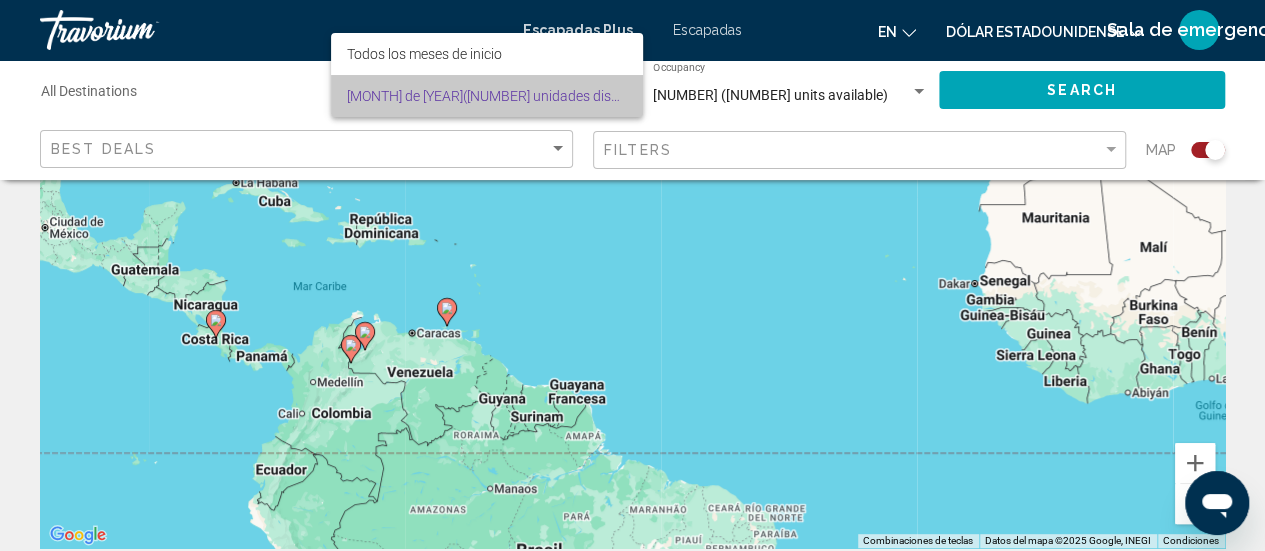 scroll, scrollTop: 242, scrollLeft: 0, axis: vertical 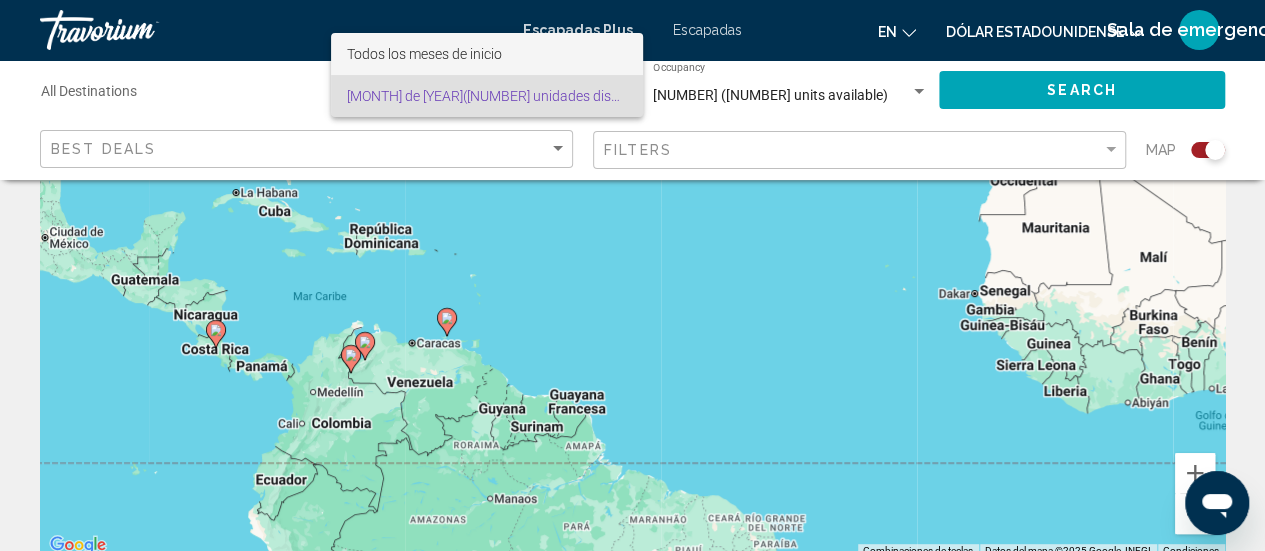 click on "Todos los meses de inicio" at bounding box center (487, 54) 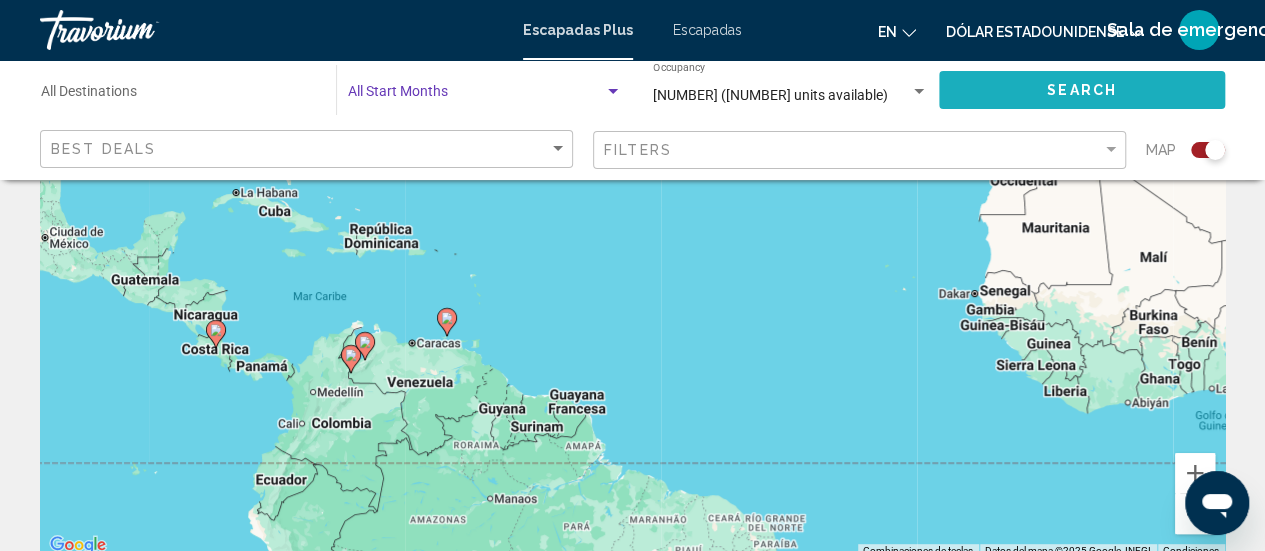 click on "Search" 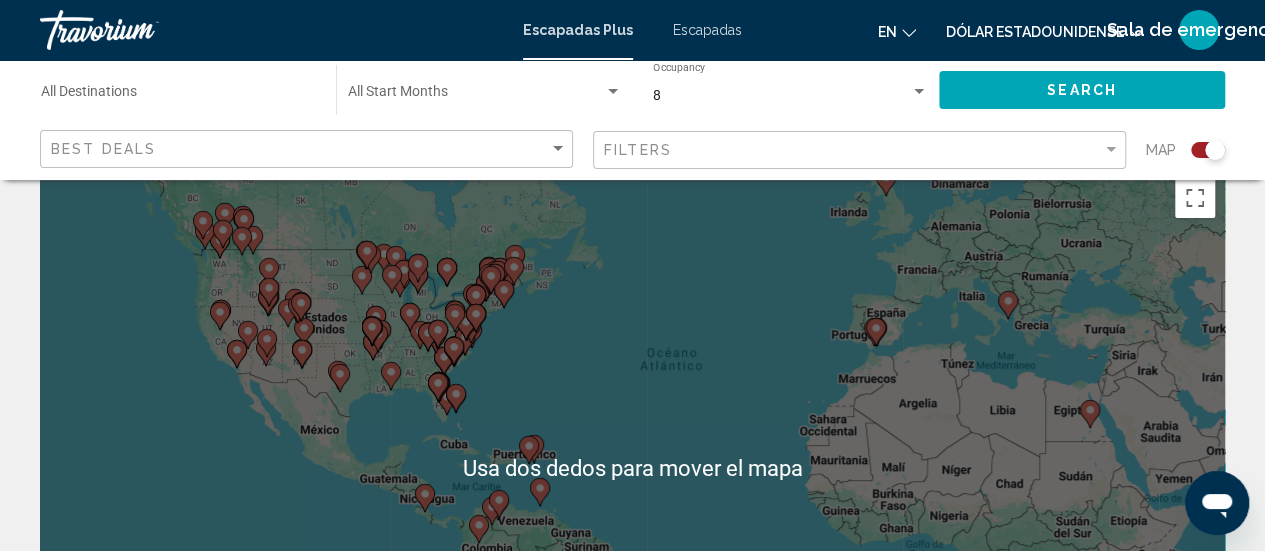 scroll, scrollTop: 0, scrollLeft: 0, axis: both 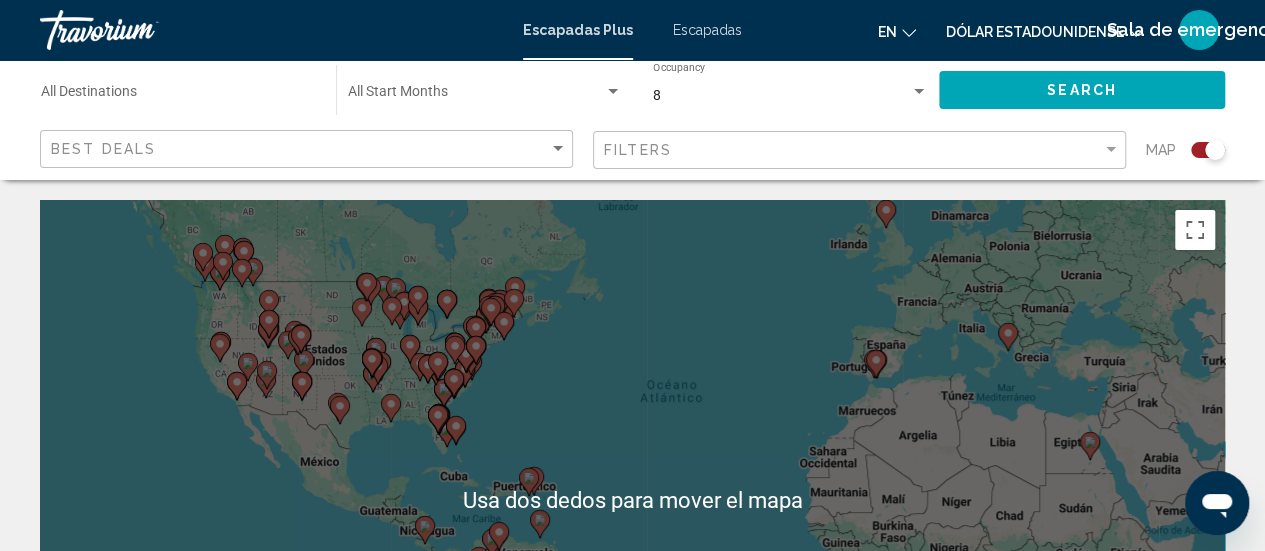 click on "8" at bounding box center [781, 96] 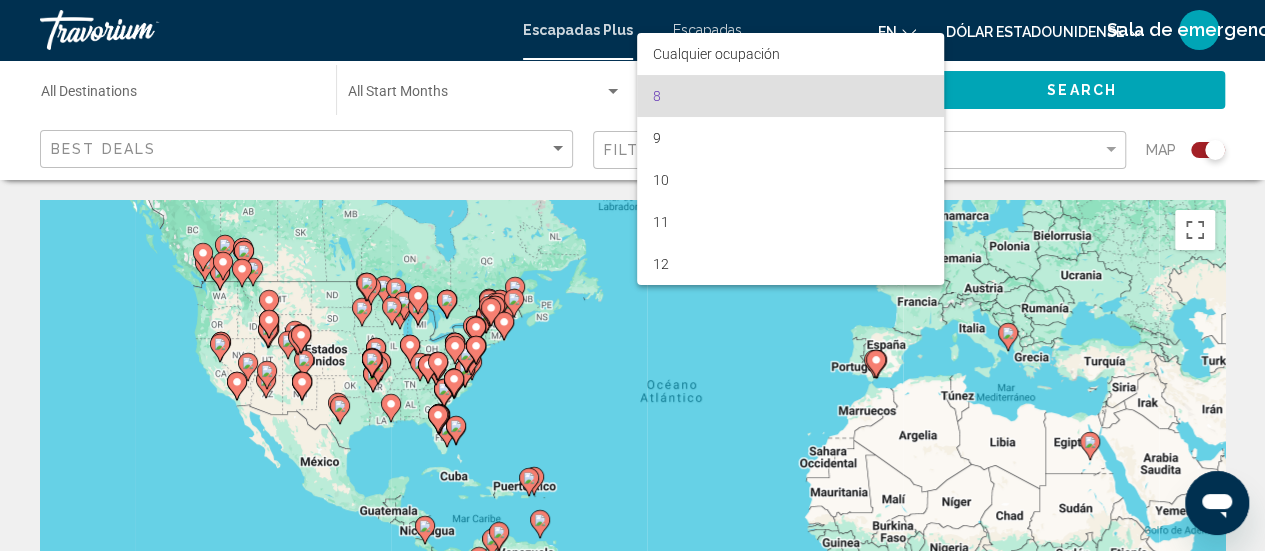 click on "8" at bounding box center (790, 96) 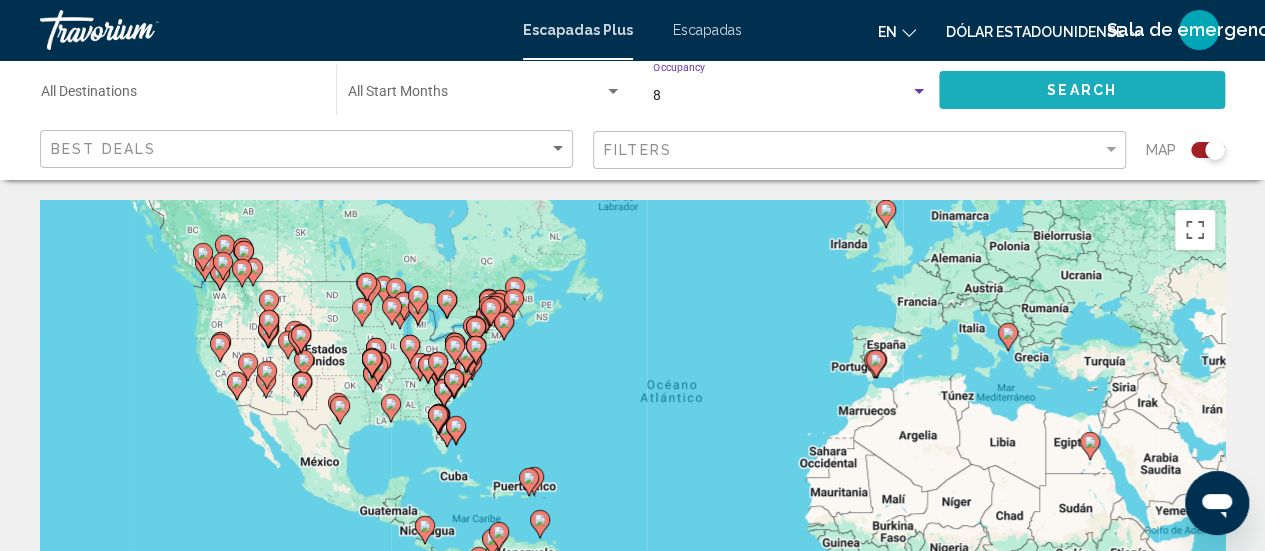 click on "Search" 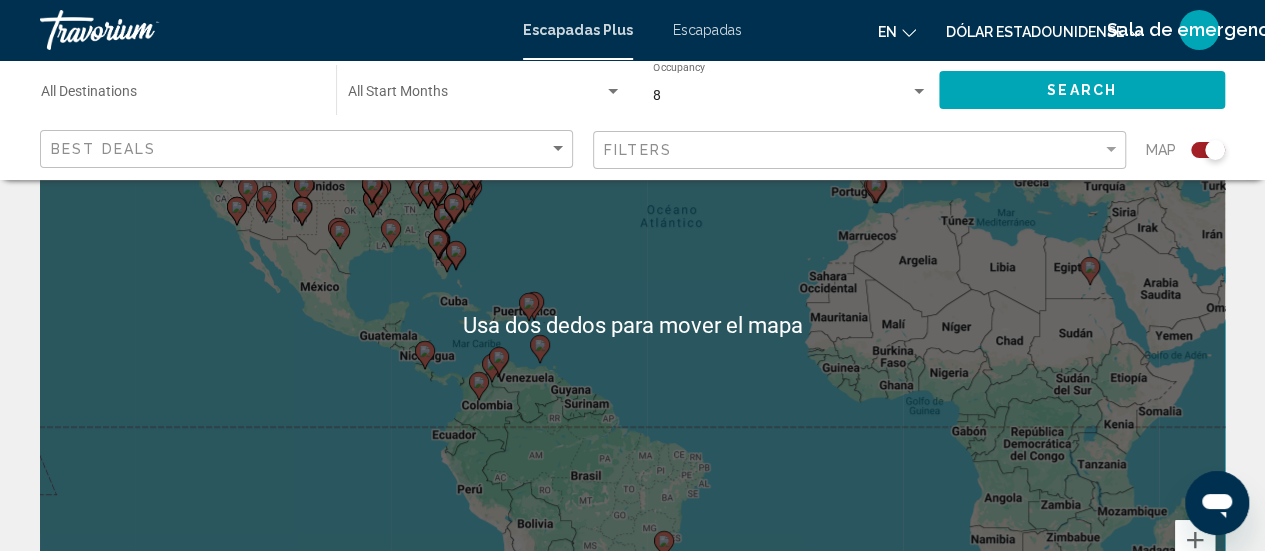 scroll, scrollTop: 176, scrollLeft: 0, axis: vertical 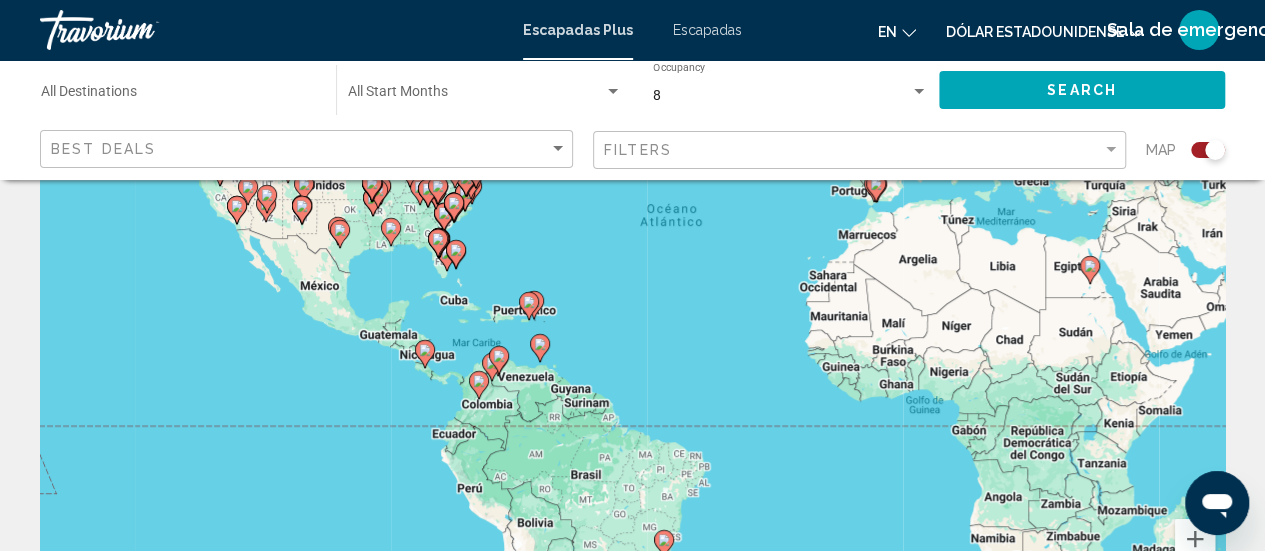 click 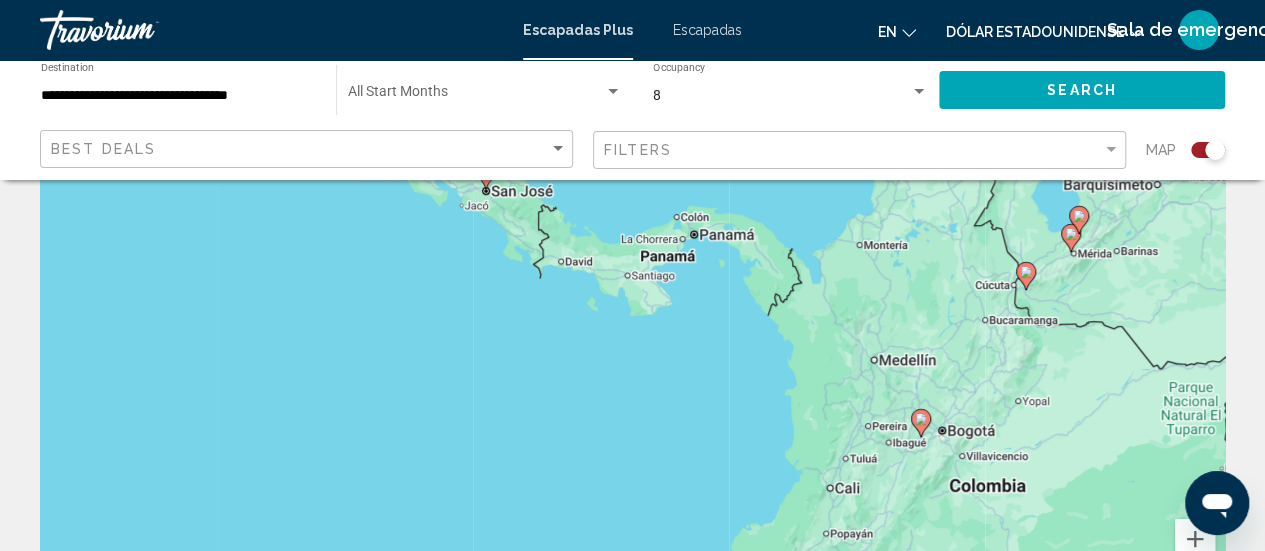 click 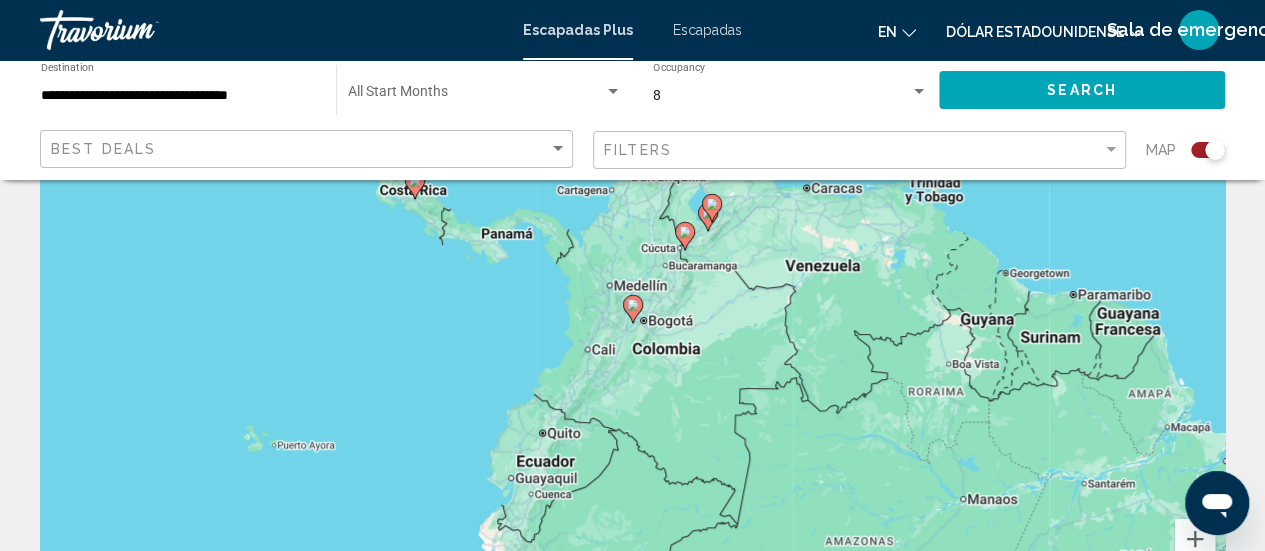click 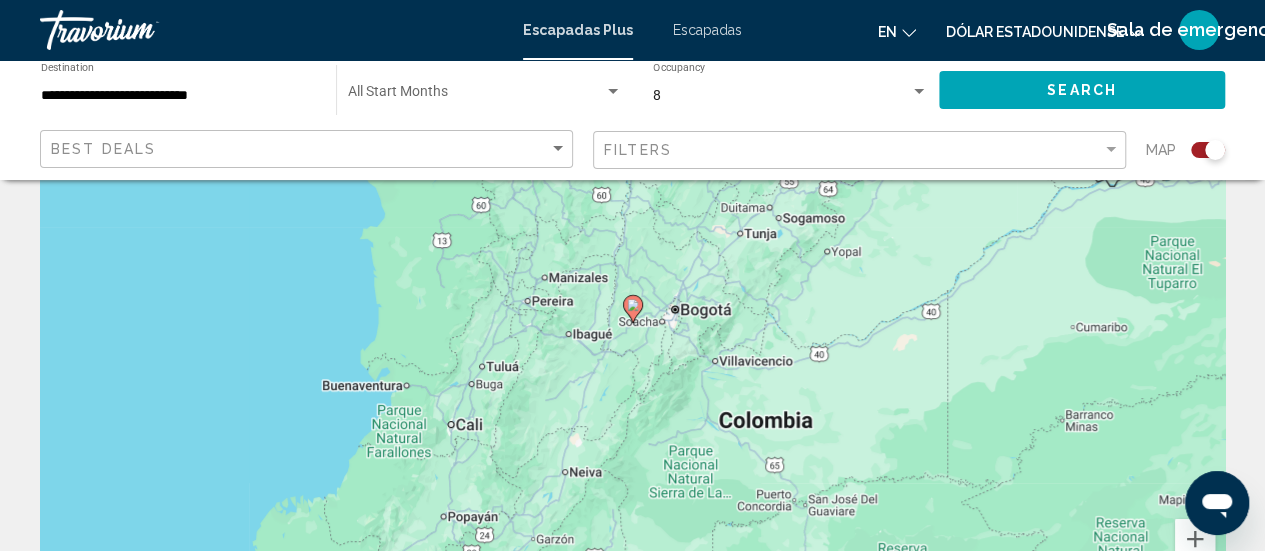 click 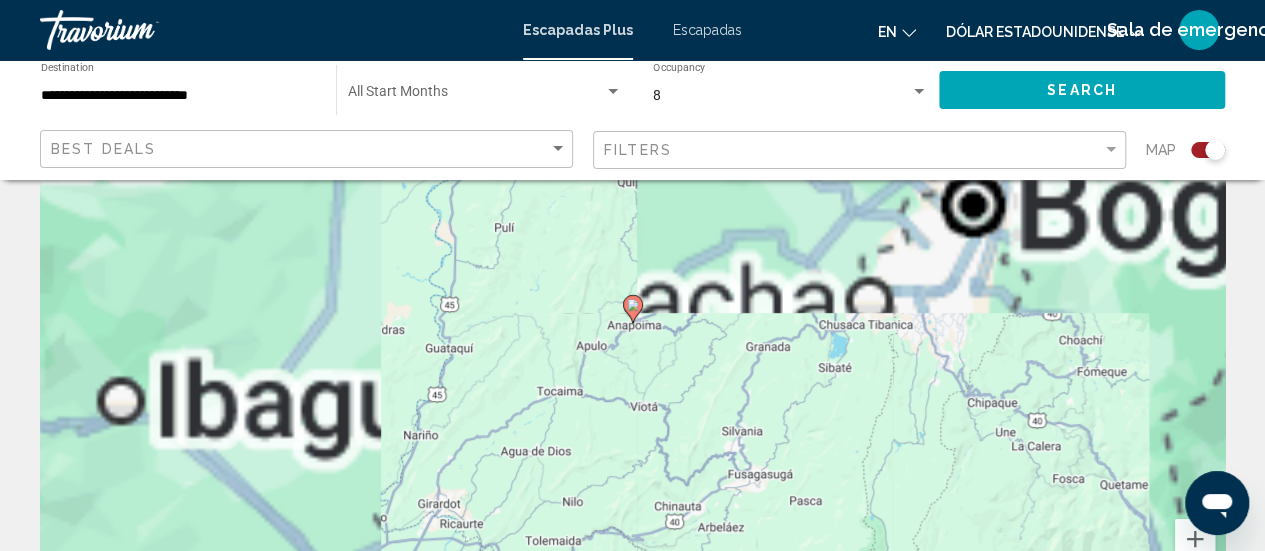click 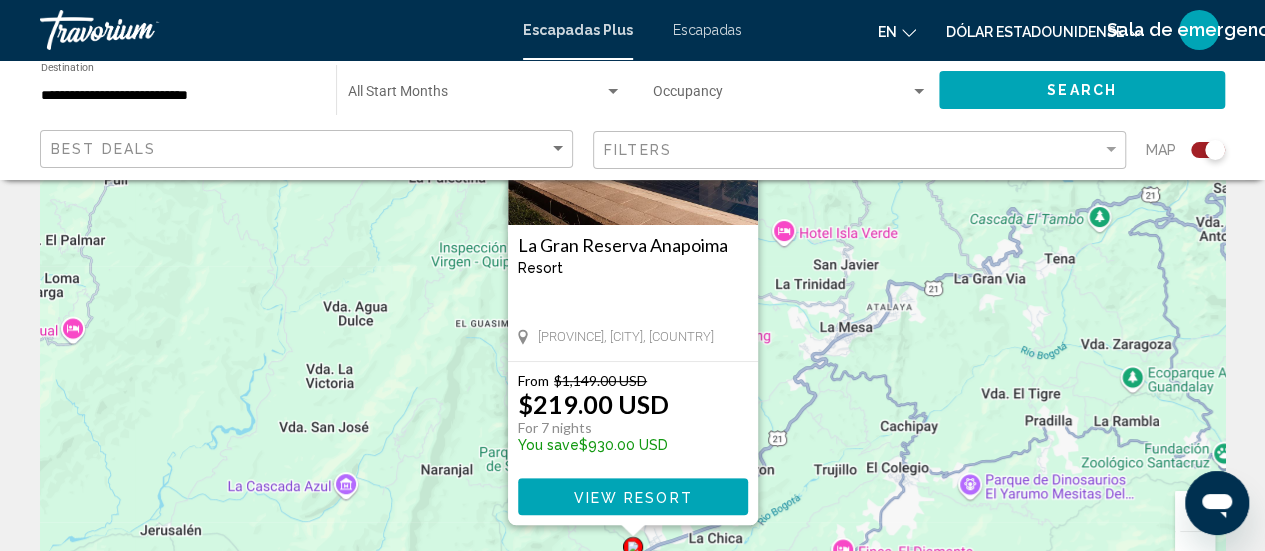 scroll, scrollTop: 211, scrollLeft: 0, axis: vertical 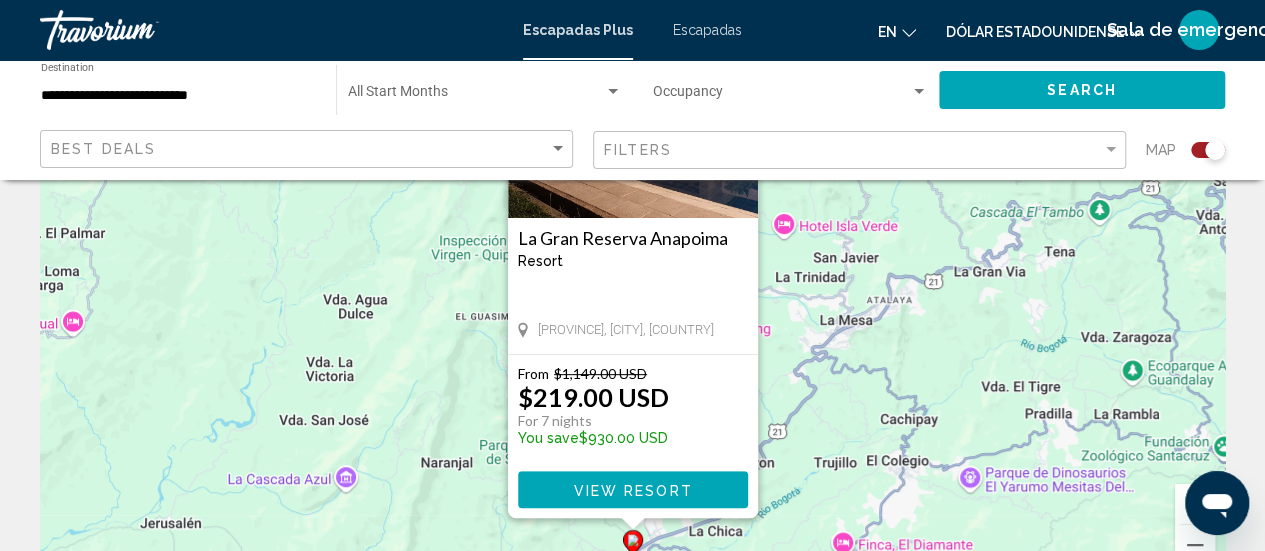 click on "View Resort" at bounding box center [633, 489] 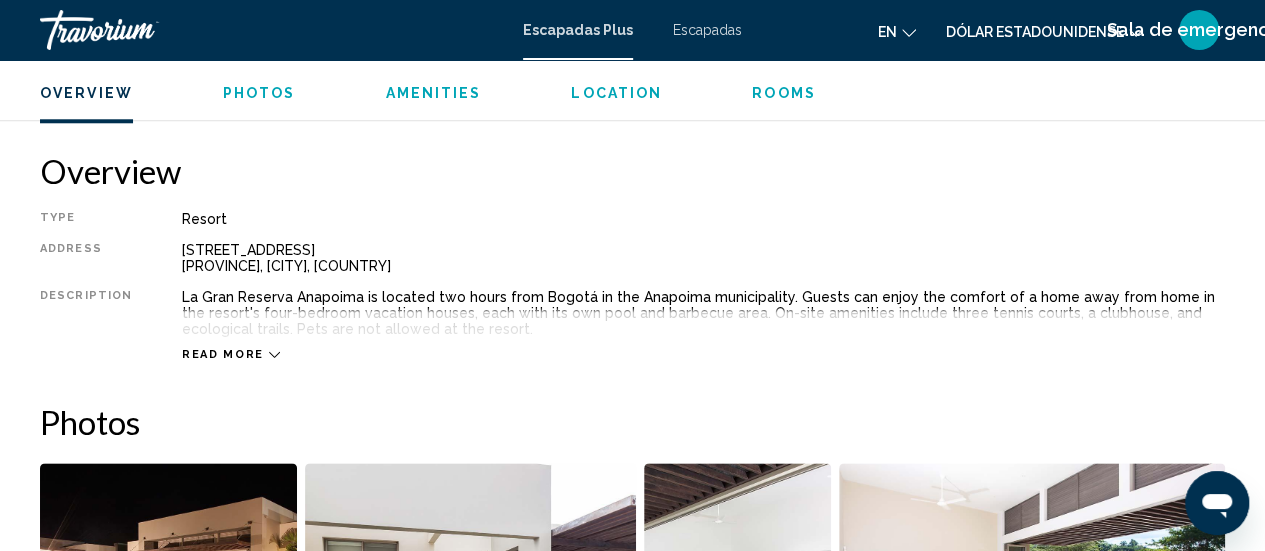 scroll, scrollTop: 972, scrollLeft: 0, axis: vertical 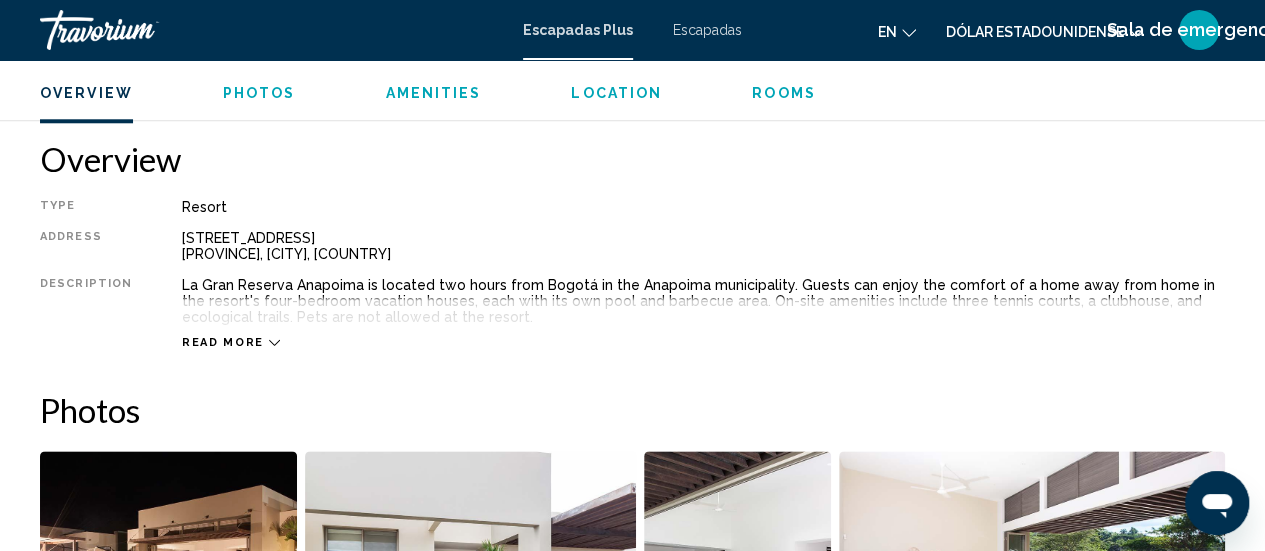 click 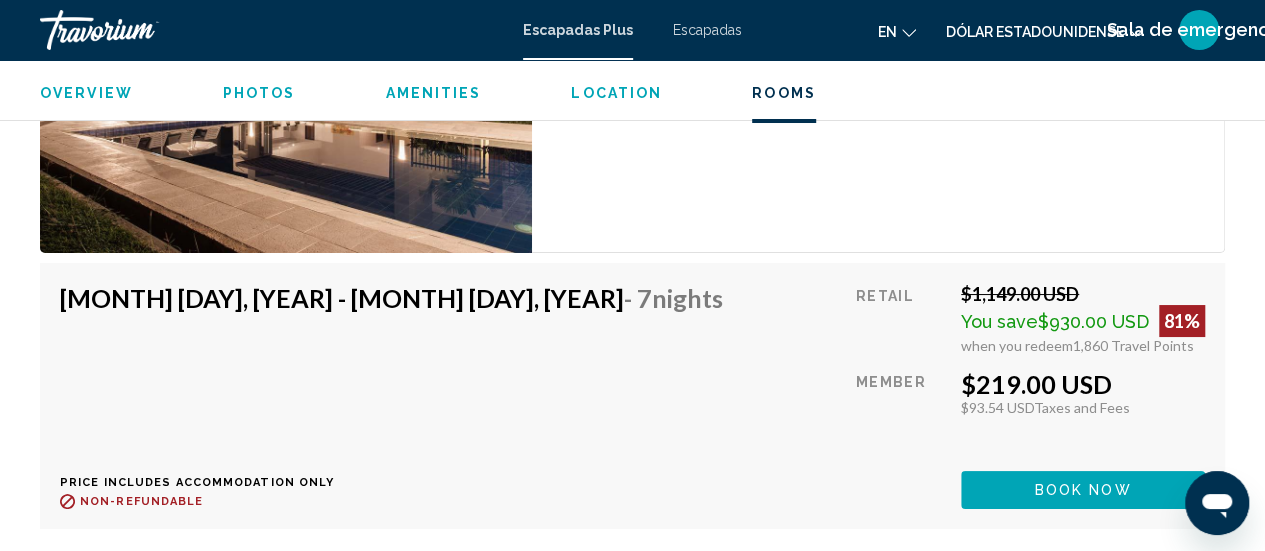 scroll, scrollTop: 3701, scrollLeft: 0, axis: vertical 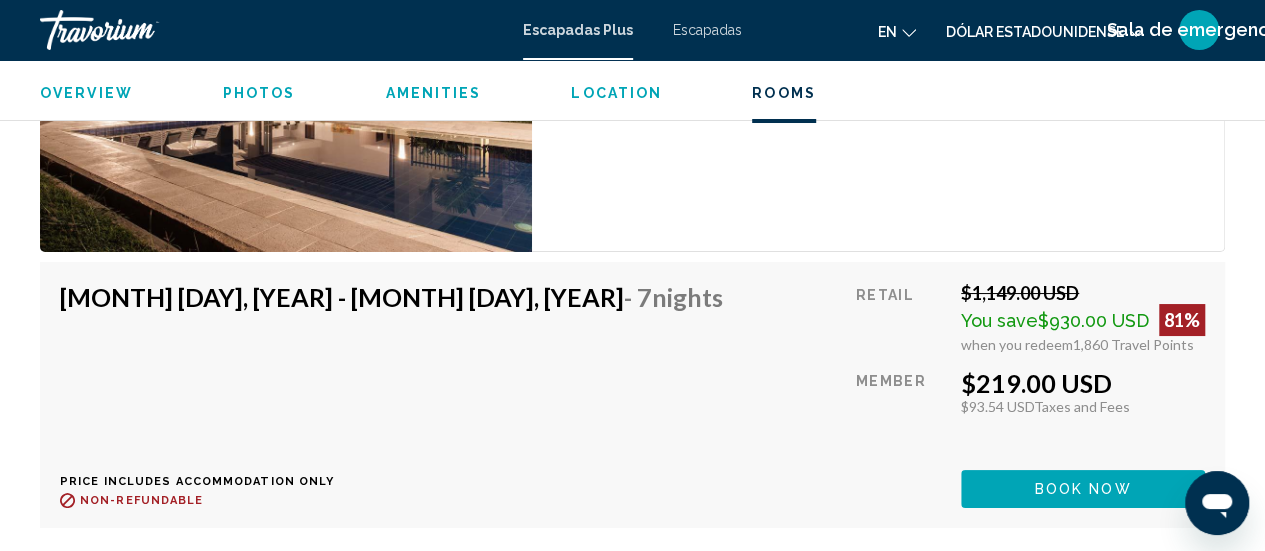 click on "Book now" at bounding box center [1083, 490] 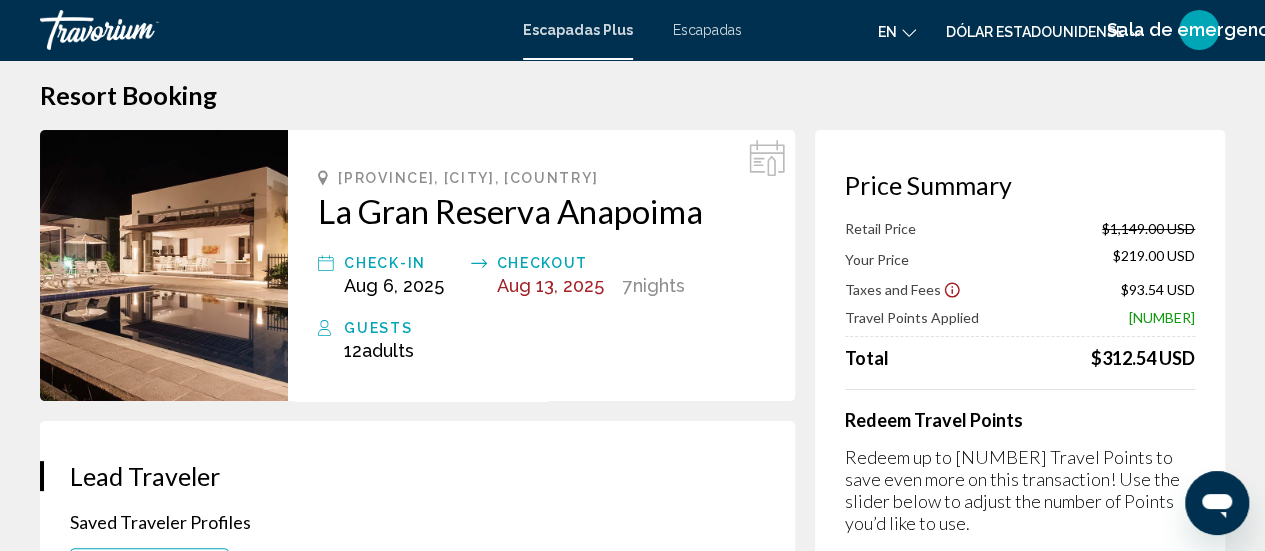 scroll, scrollTop: 0, scrollLeft: 0, axis: both 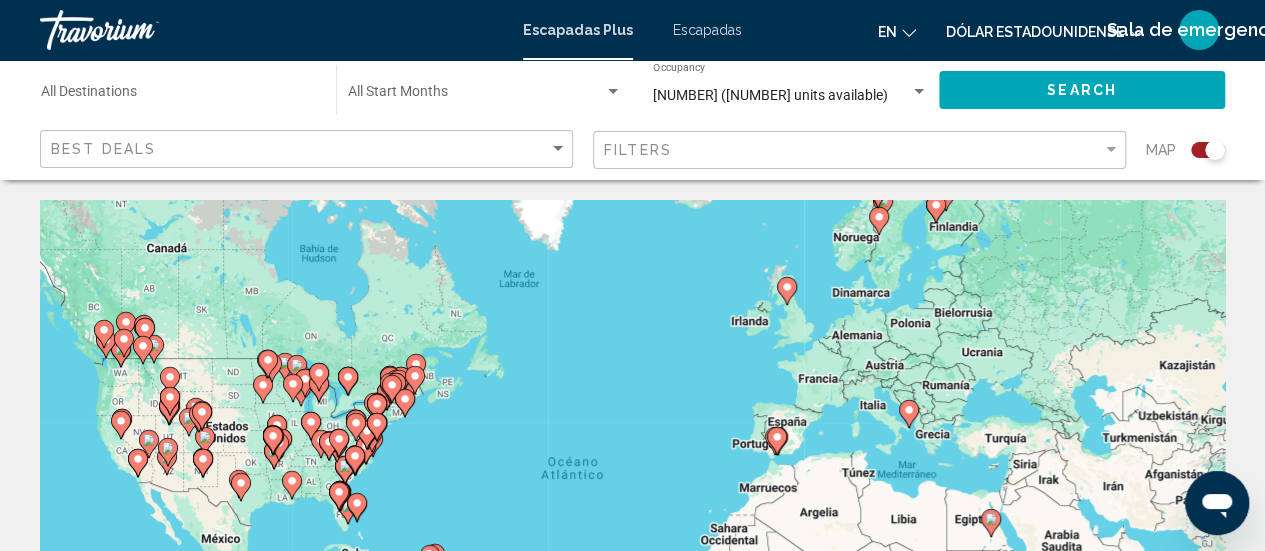 click at bounding box center [476, 96] 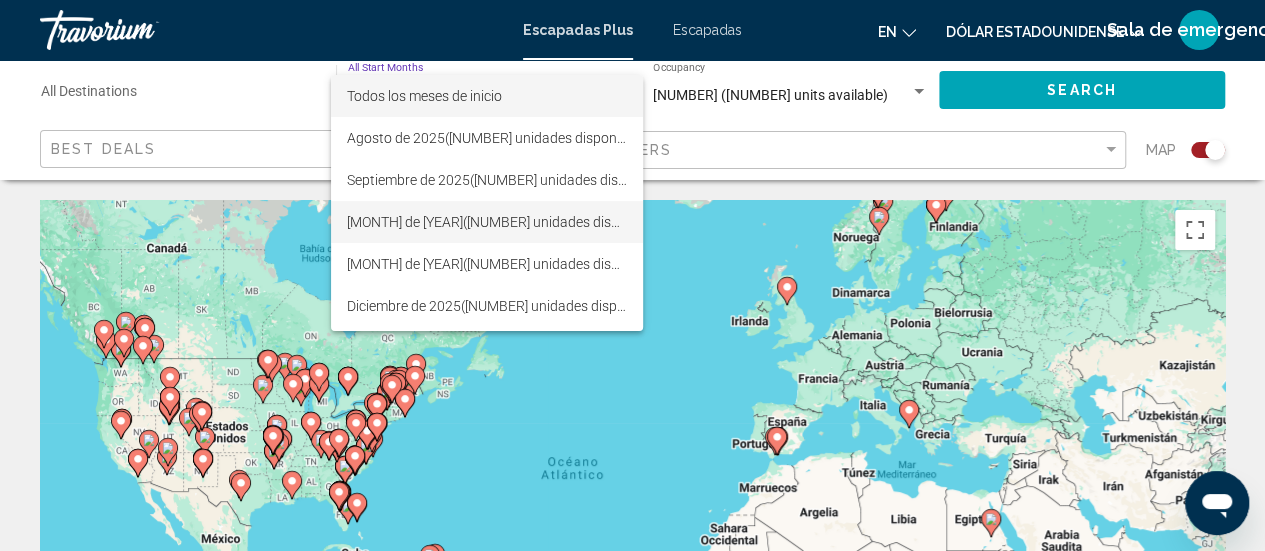 click on "([NUMBER] unidades disponibles)" at bounding box center (565, 222) 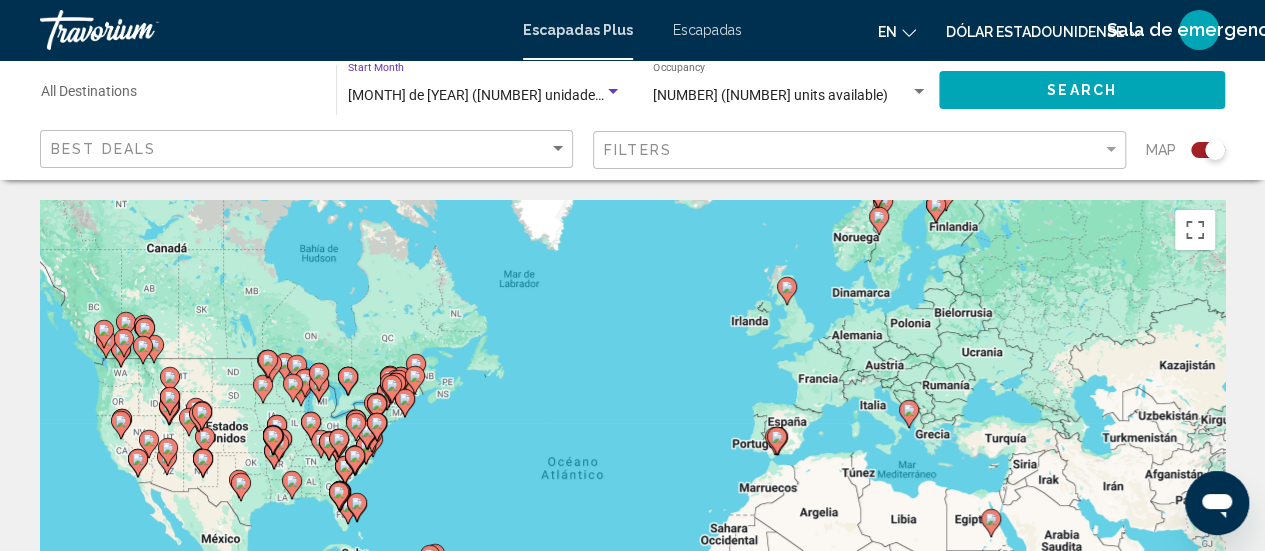 click on "Search" 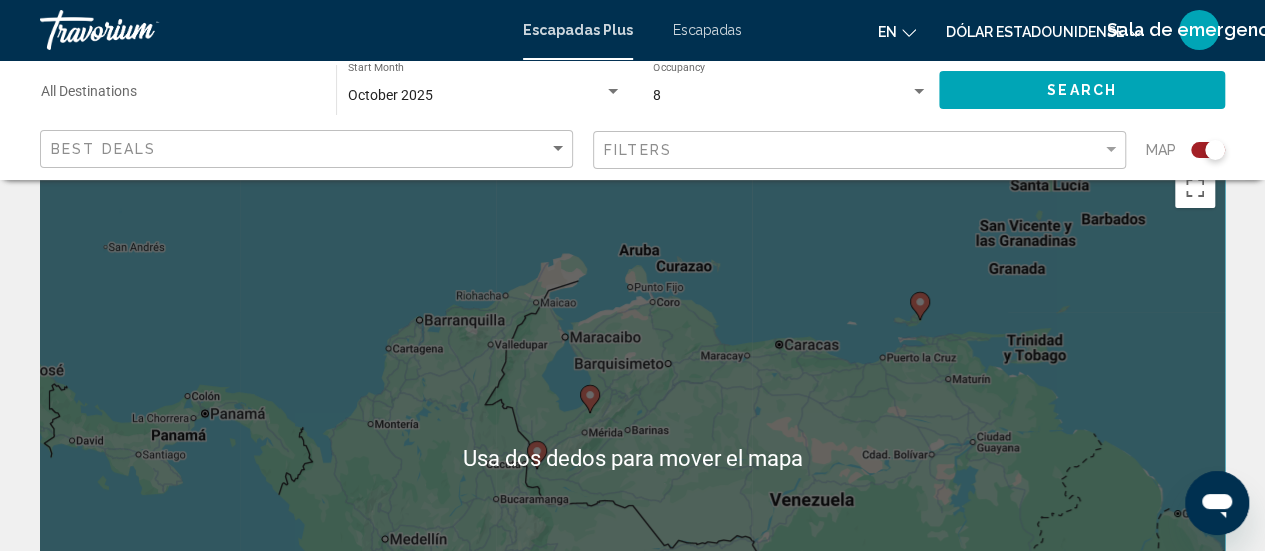 scroll, scrollTop: 0, scrollLeft: 0, axis: both 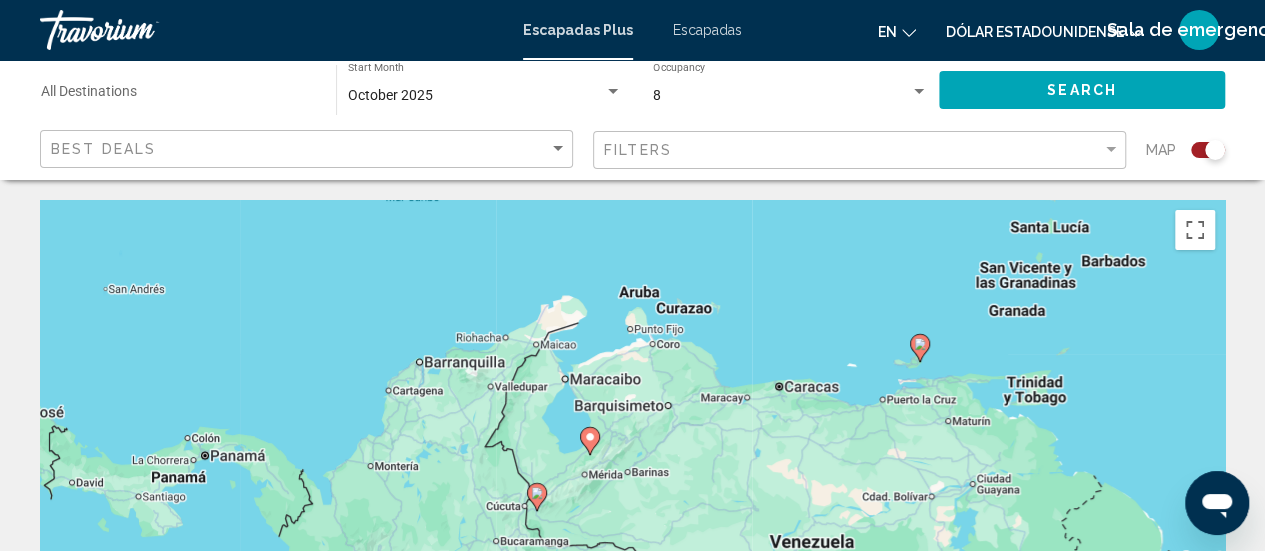 click on "October 2025" at bounding box center (476, 96) 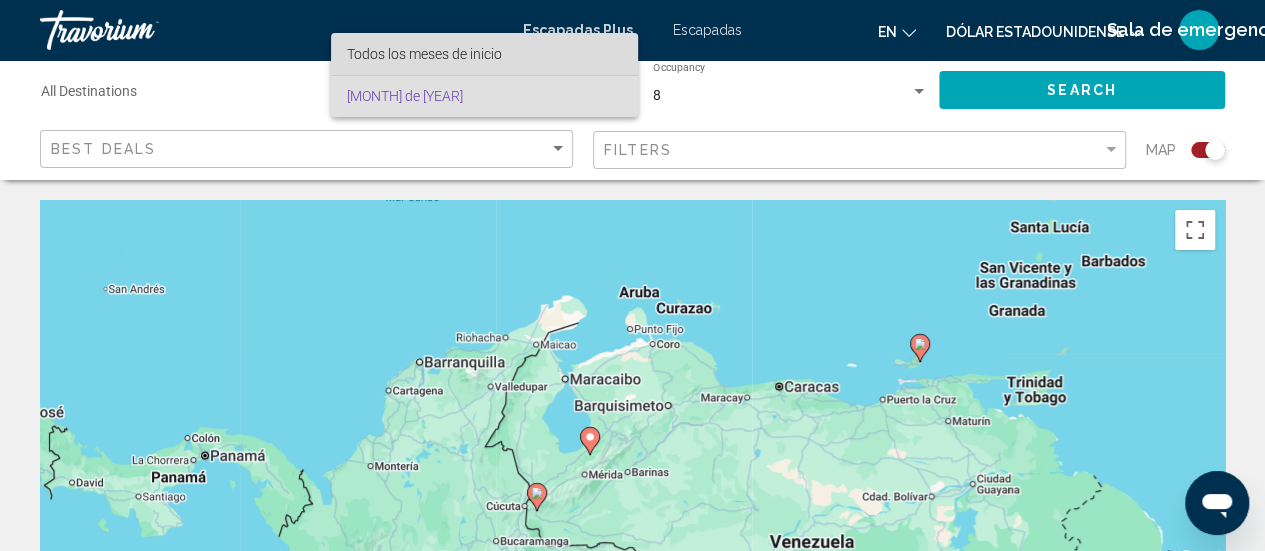 click on "Todos los meses de inicio" at bounding box center [484, 54] 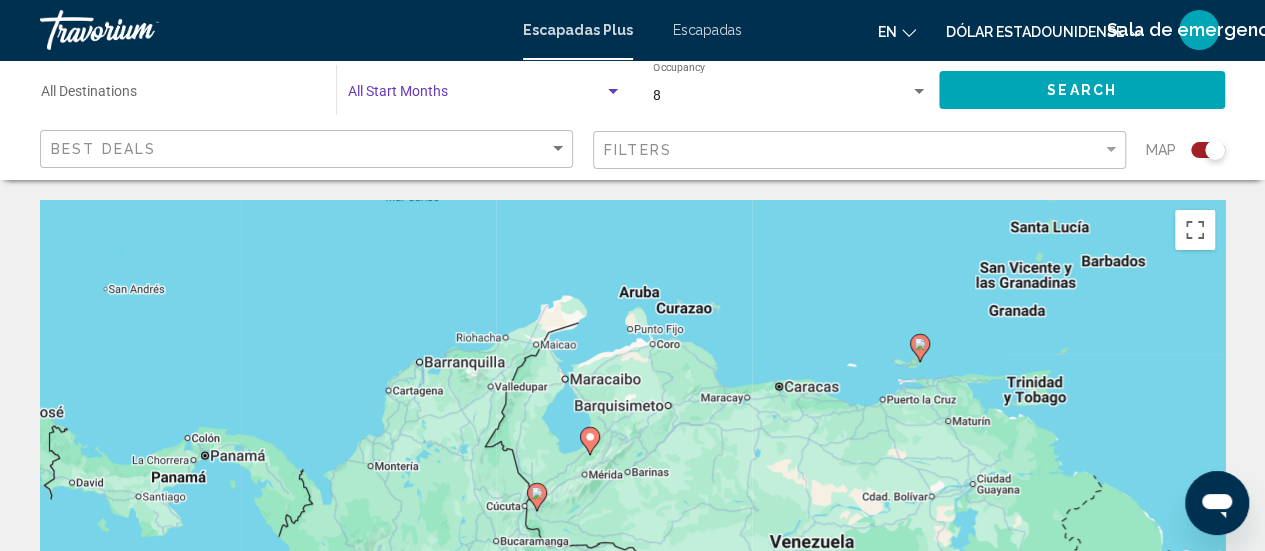 click at bounding box center [476, 96] 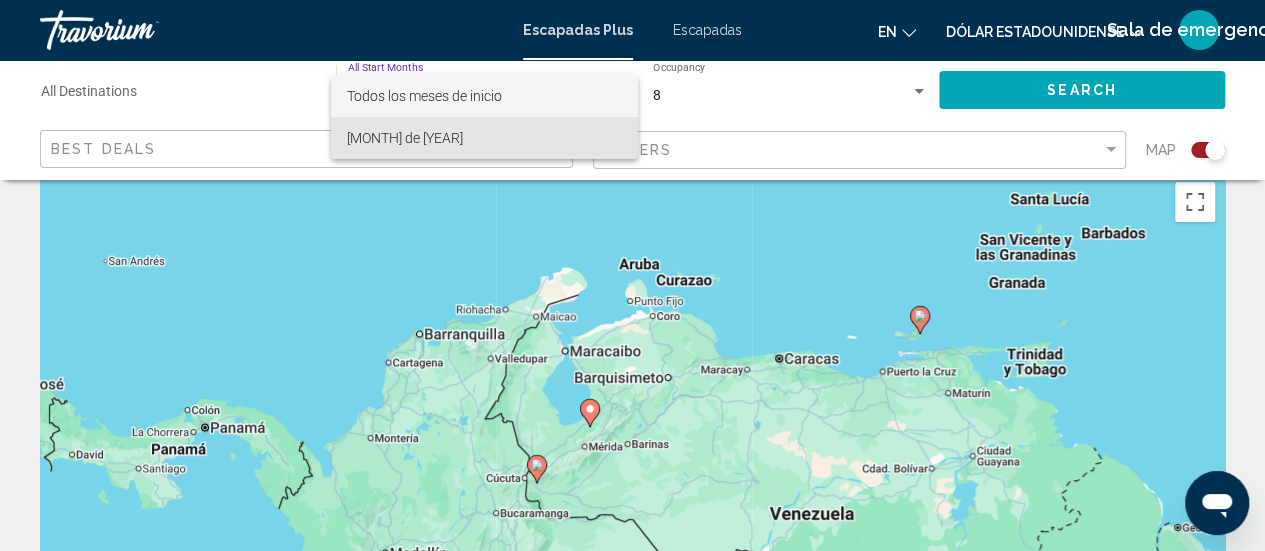 scroll, scrollTop: 0, scrollLeft: 0, axis: both 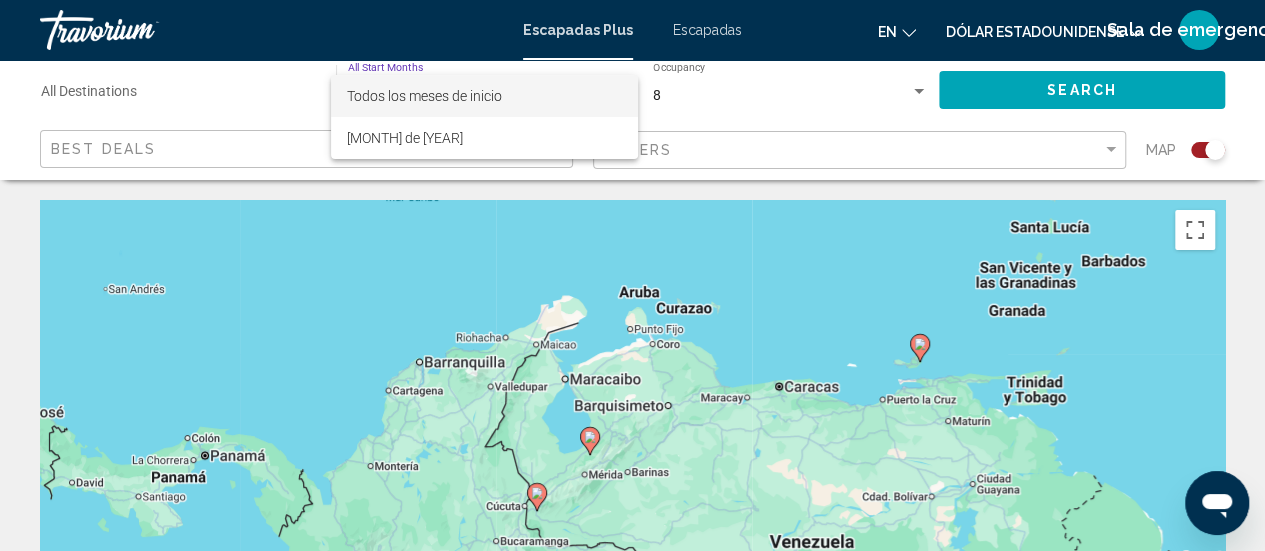 click on "Todos los meses de inicio" at bounding box center [484, 96] 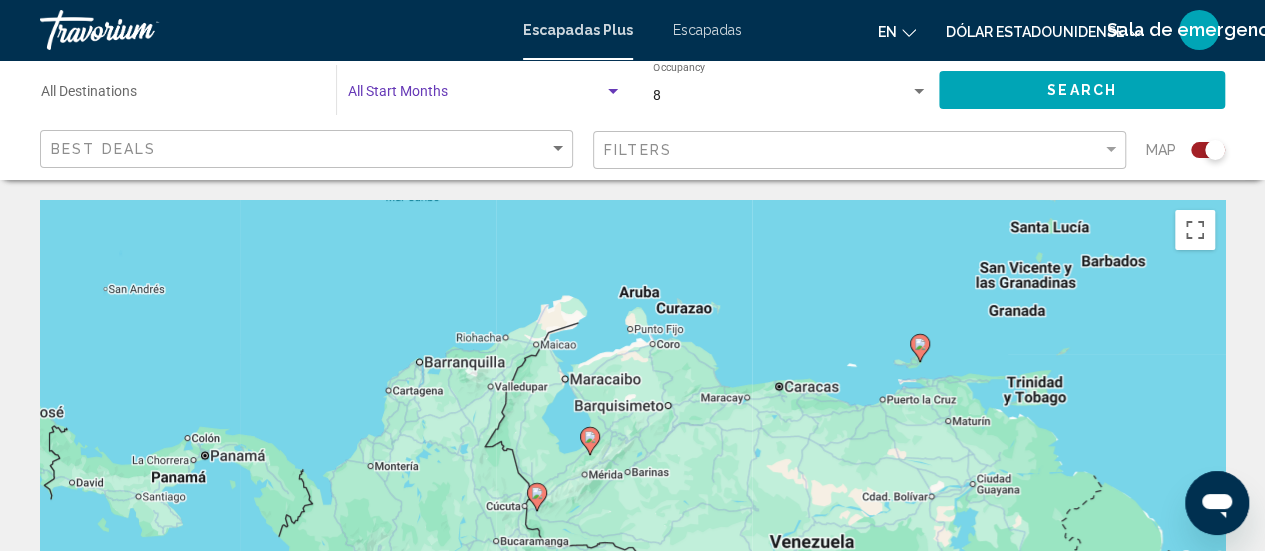 click on "Search" 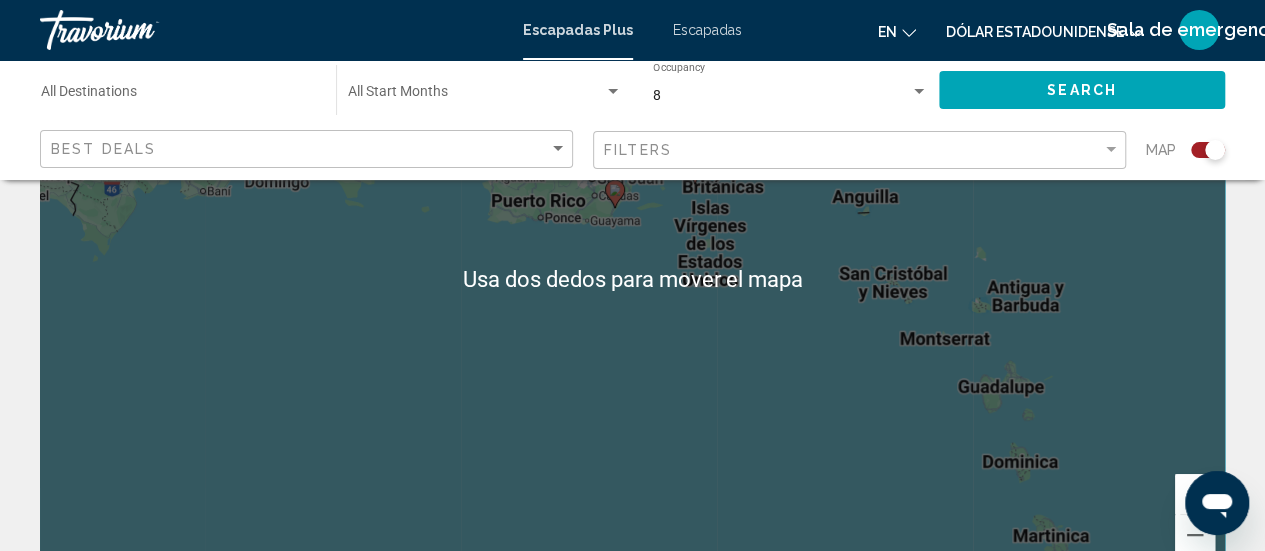 scroll, scrollTop: 226, scrollLeft: 0, axis: vertical 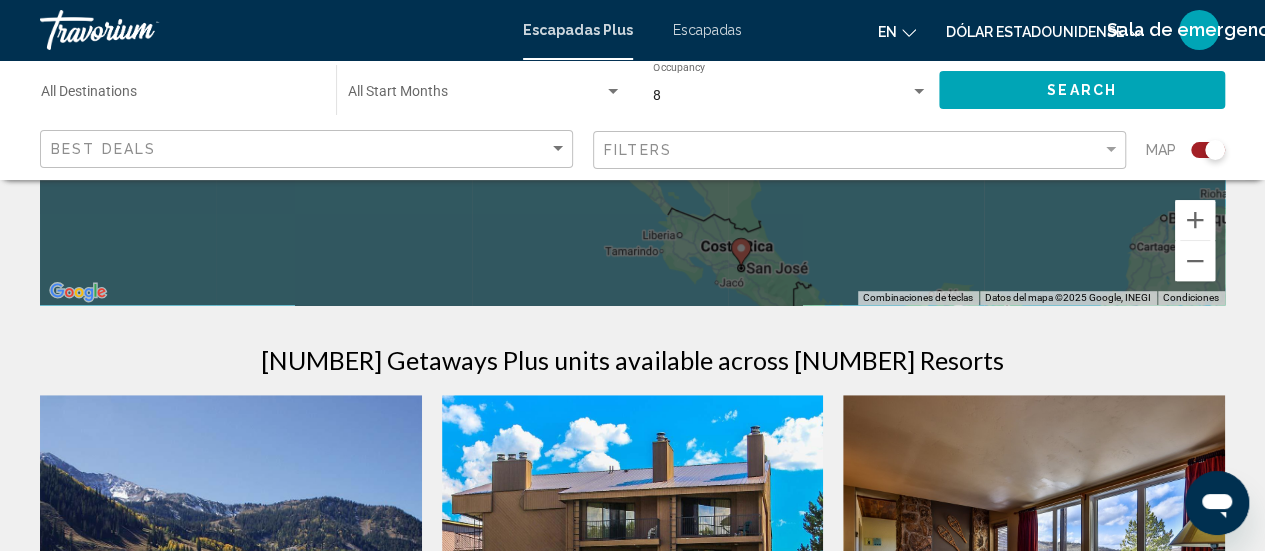 click on "Para activar la función de arrastrar con el teclado, presiona Alt + Intro. Una vez que estés en el estado de arrastrar con el teclado, usa las teclas de flecha para mover el marcador. Para completar la acción, presiona la tecla Intro. Para cancelar, presiona Escape." at bounding box center (632, 5) 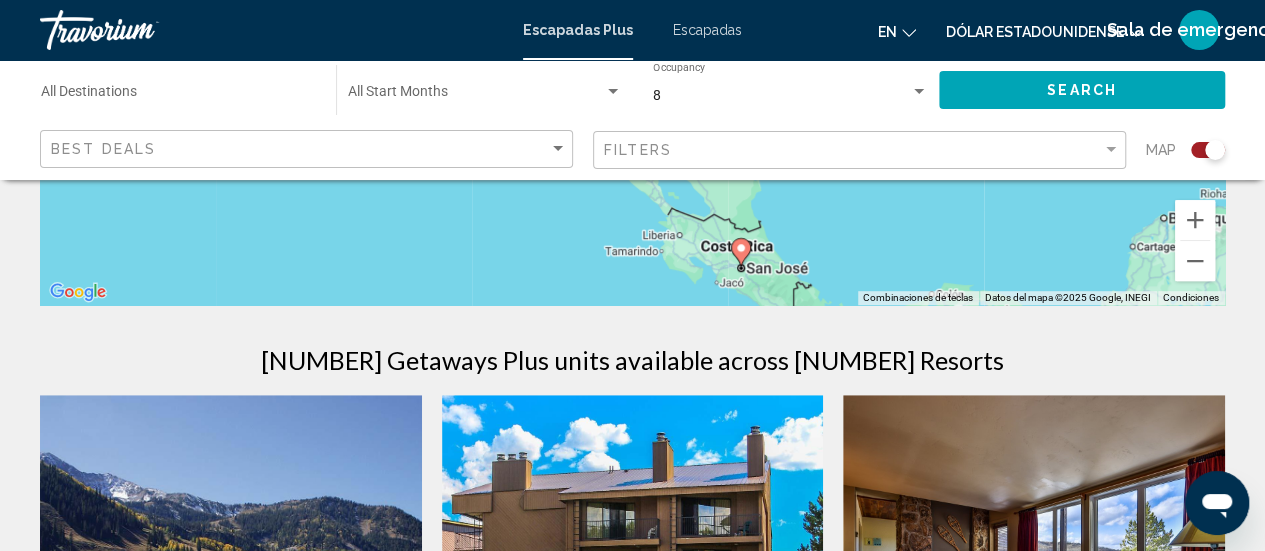 click 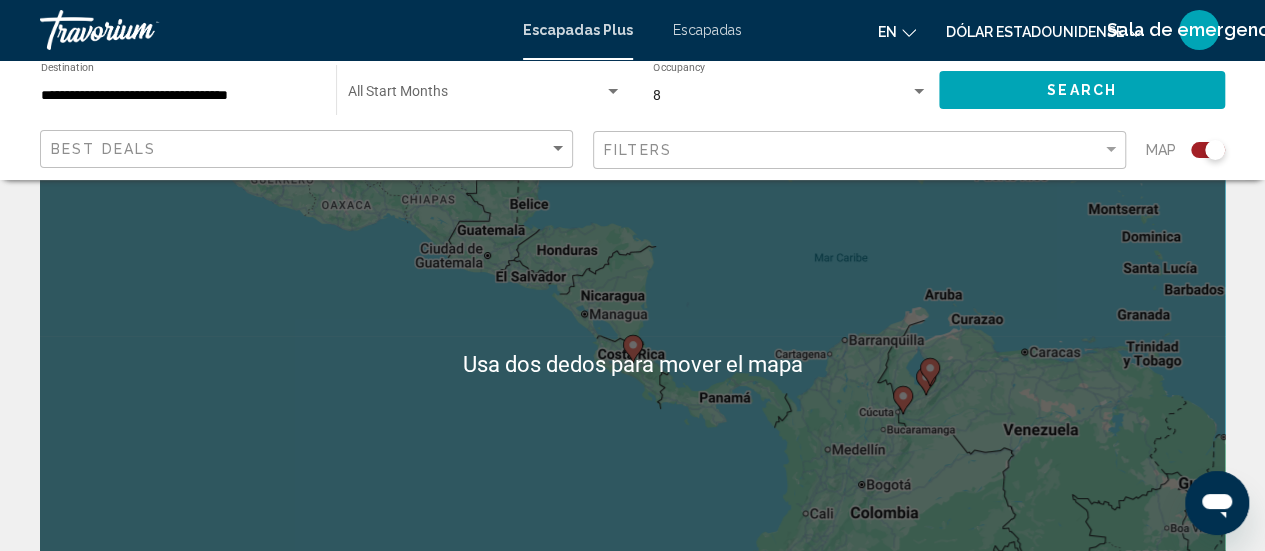 scroll, scrollTop: 136, scrollLeft: 0, axis: vertical 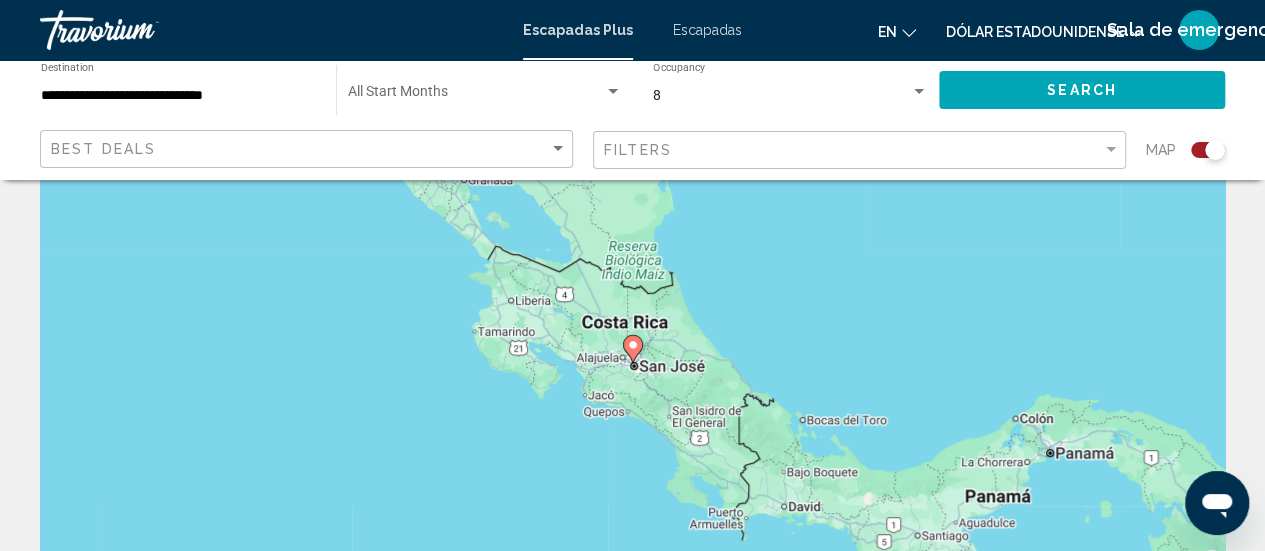 click 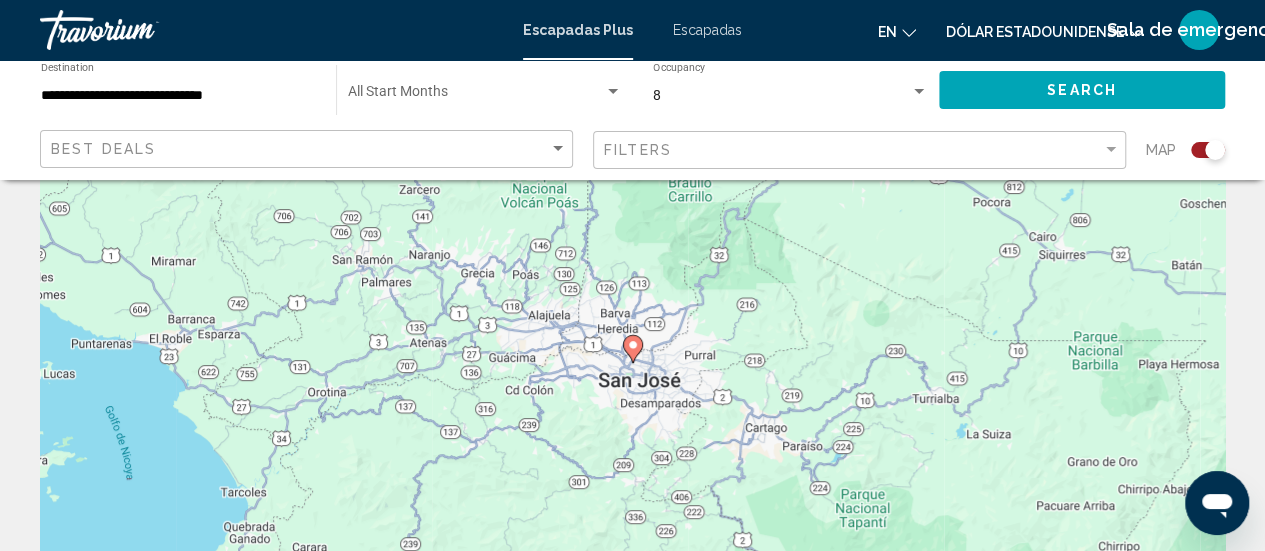 click 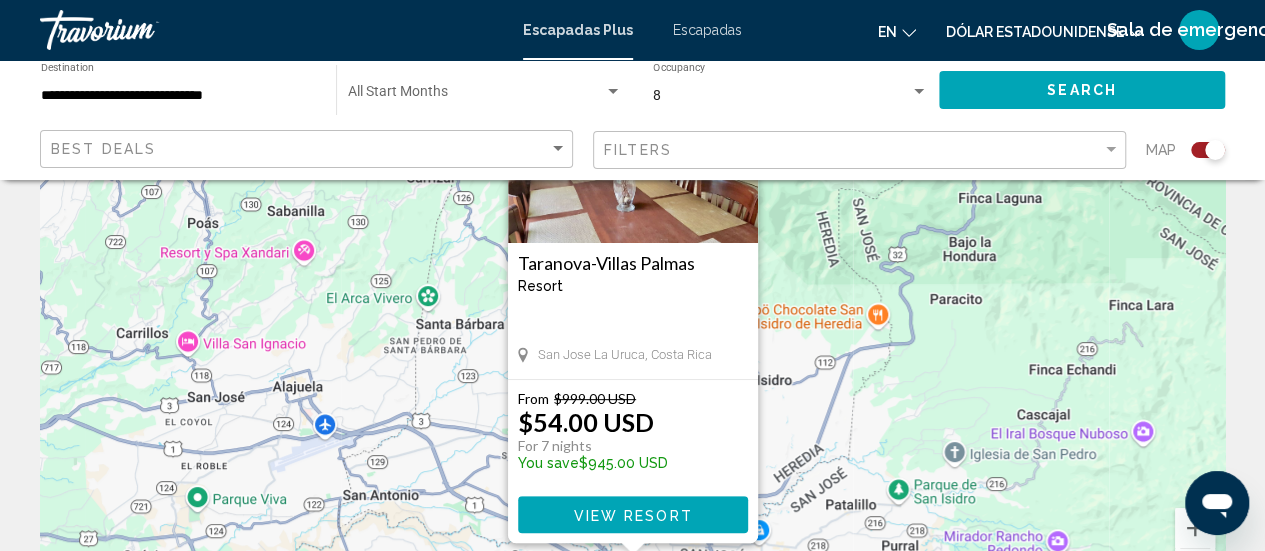 scroll, scrollTop: 193, scrollLeft: 0, axis: vertical 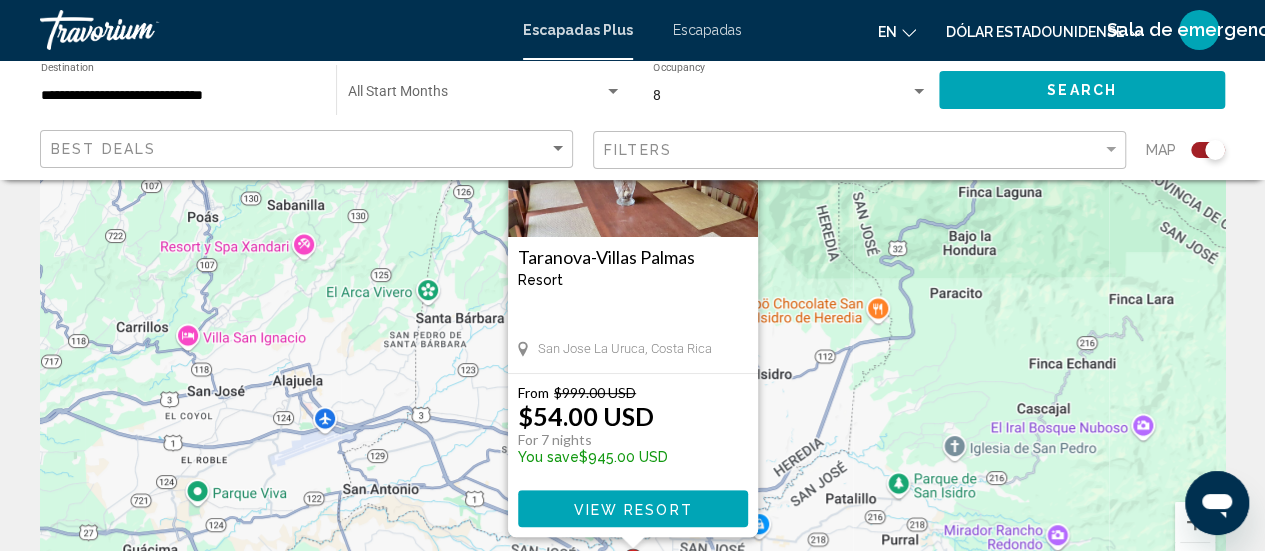 click on "View Resort" at bounding box center (632, 509) 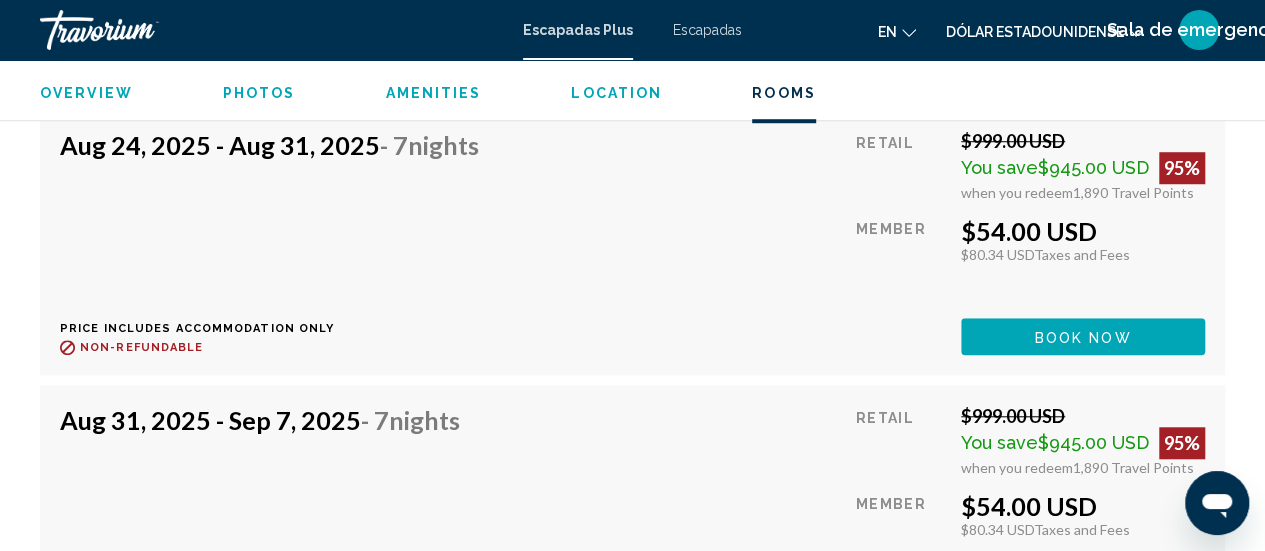 scroll, scrollTop: 4494, scrollLeft: 0, axis: vertical 